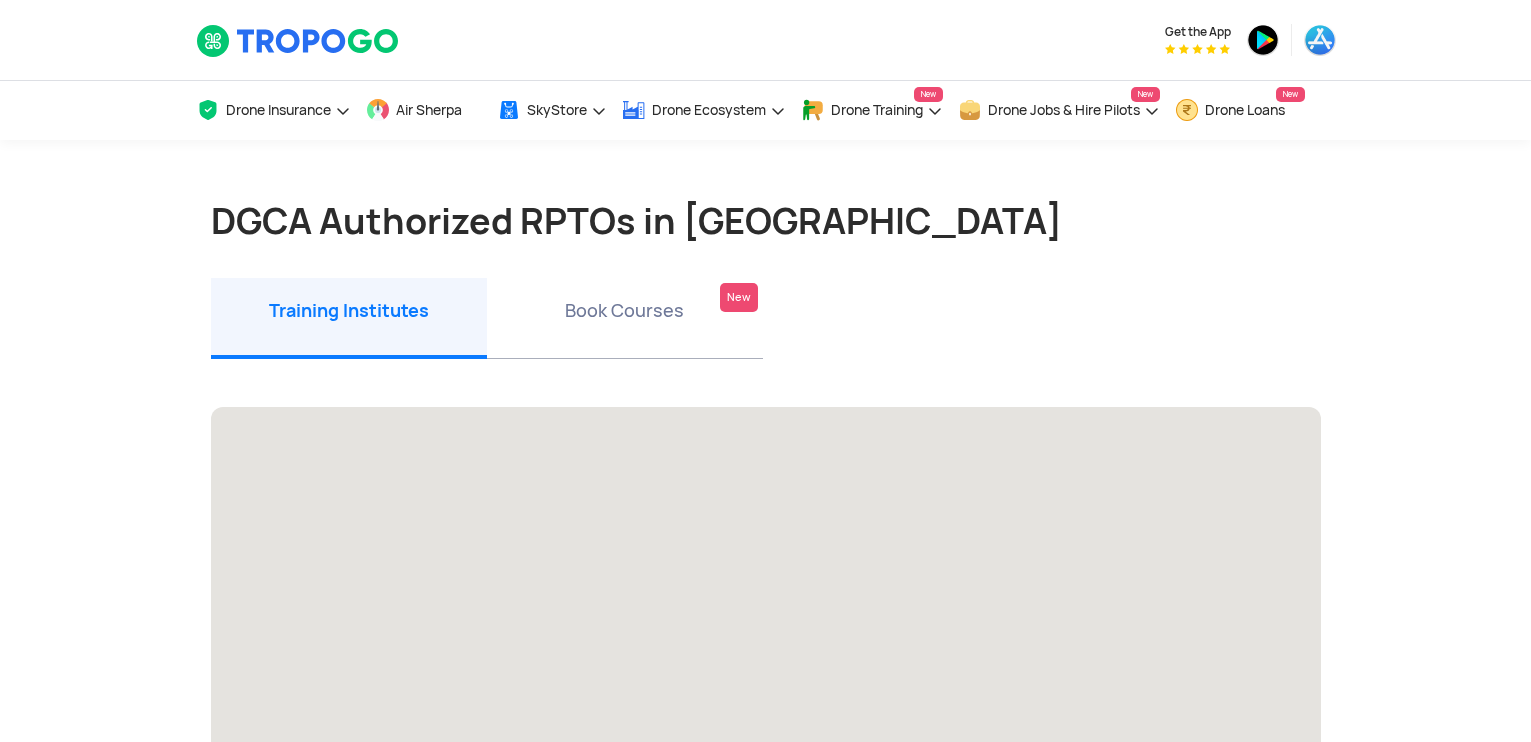 scroll, scrollTop: 0, scrollLeft: 0, axis: both 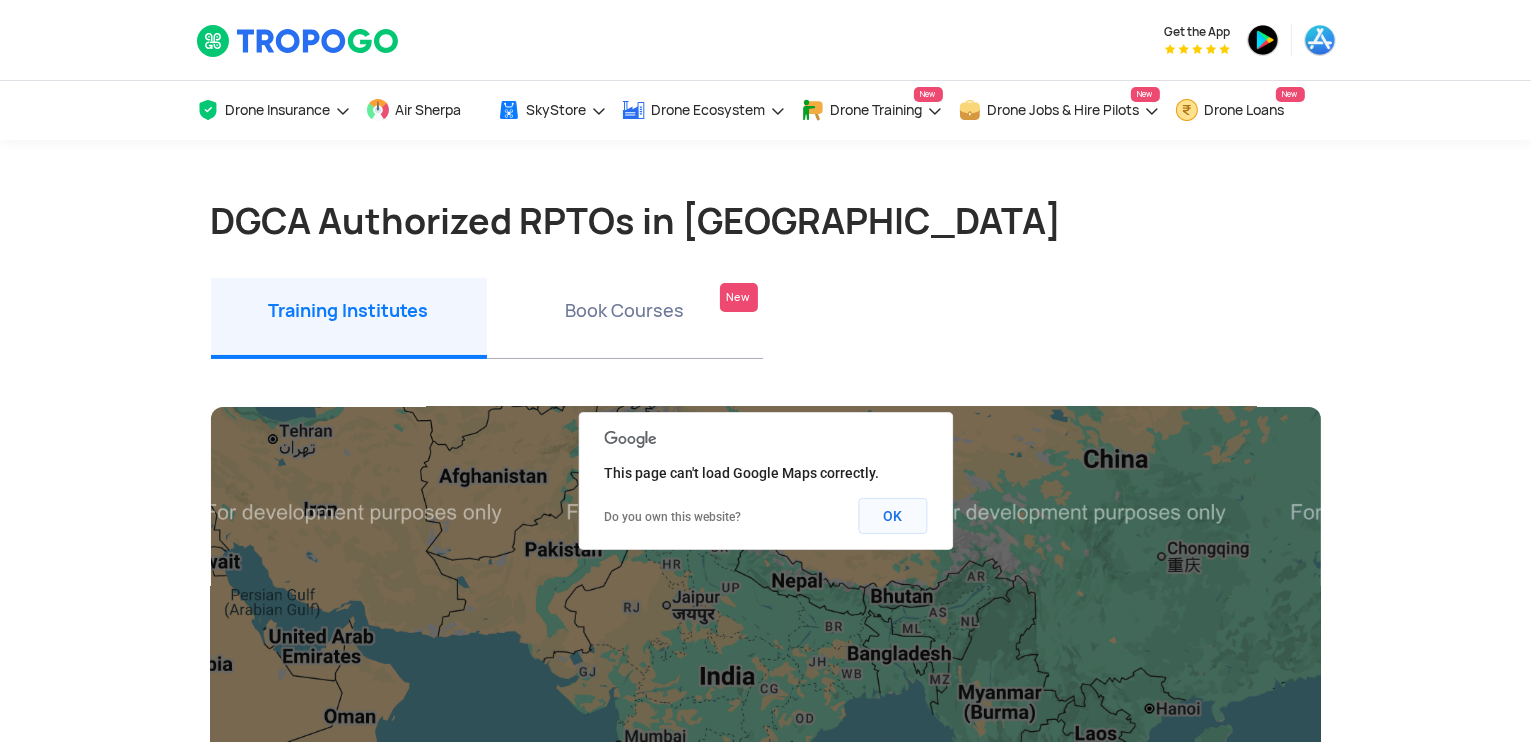 click on "OK" at bounding box center [892, 516] 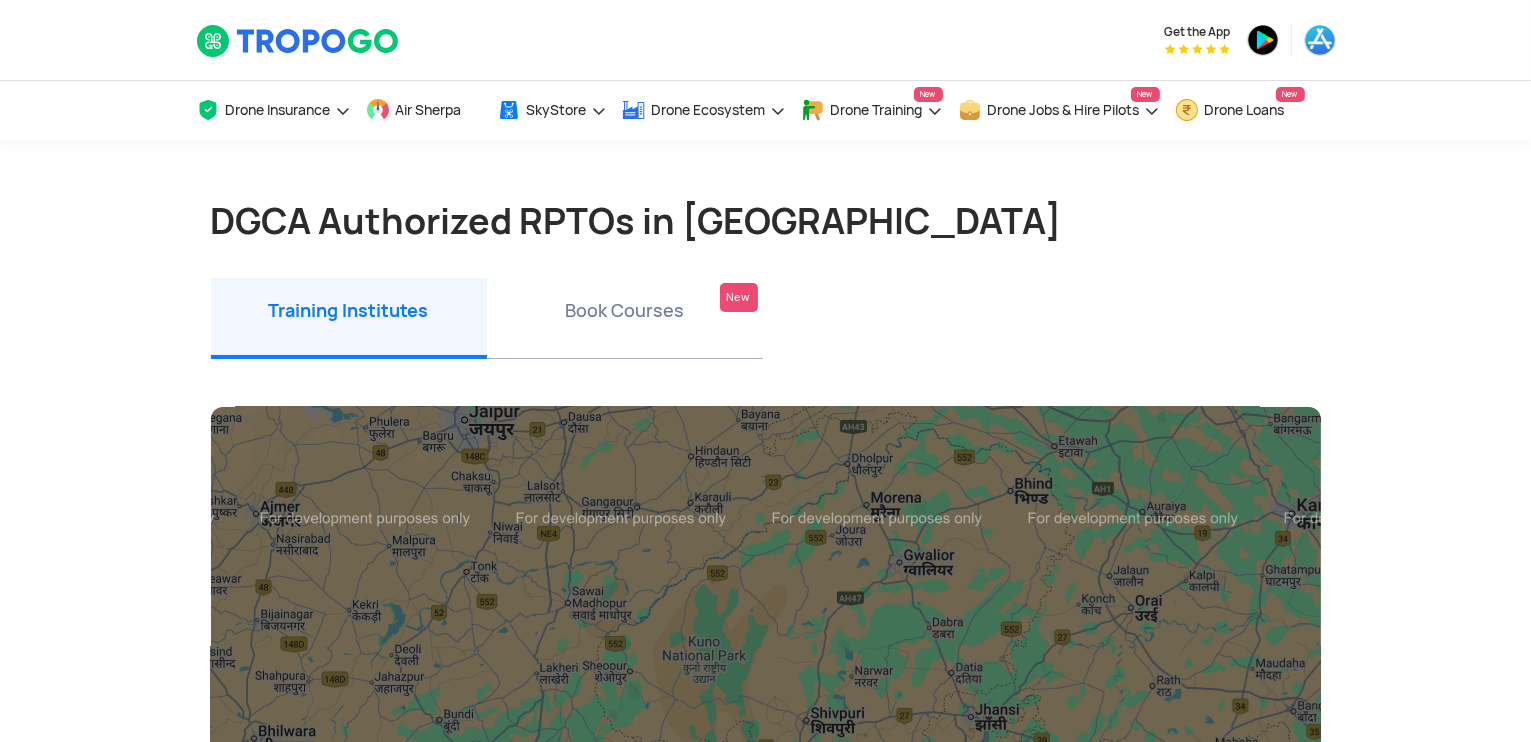 click on "Book Courses New" at bounding box center (625, 318) 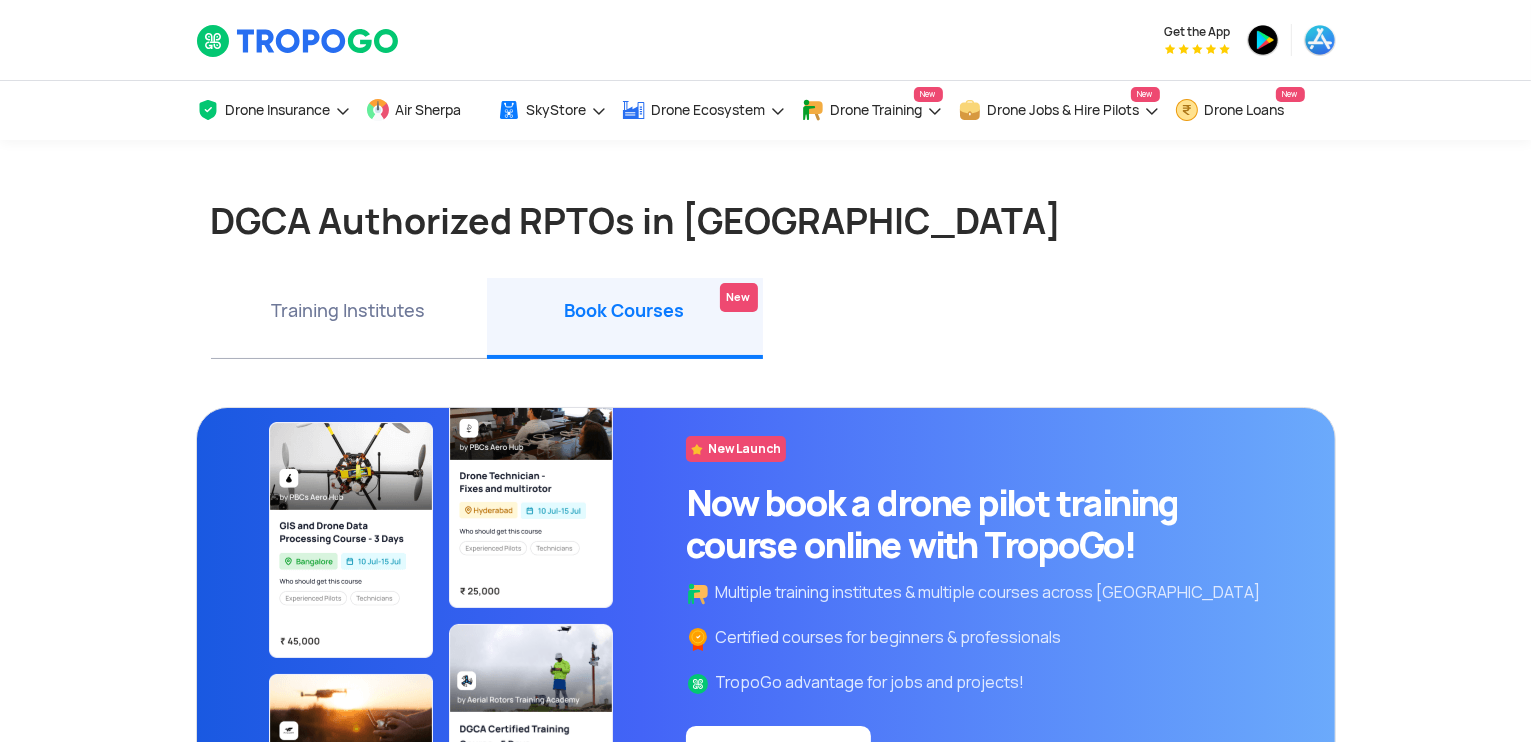 click on "Training Institutes" at bounding box center (349, 318) 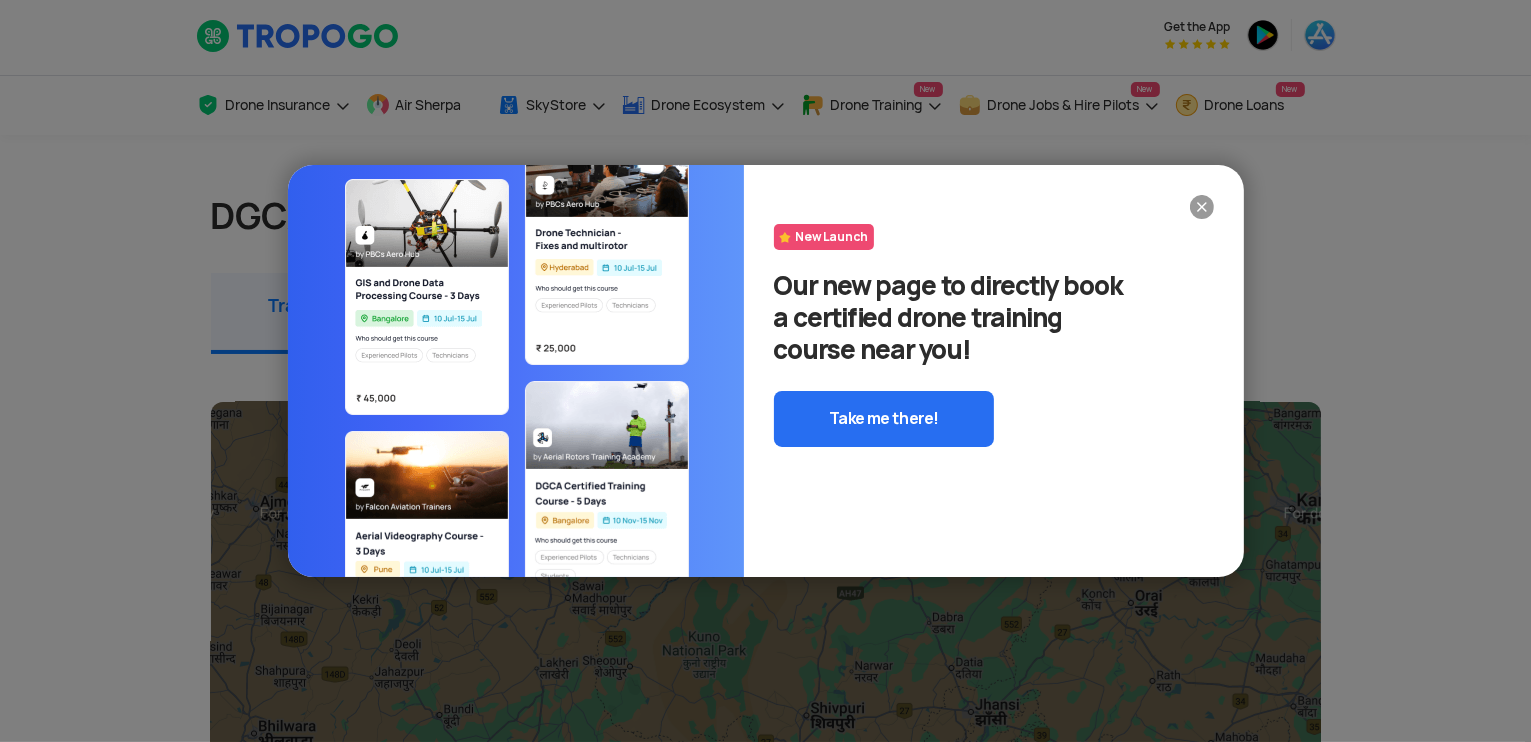 scroll, scrollTop: 0, scrollLeft: 0, axis: both 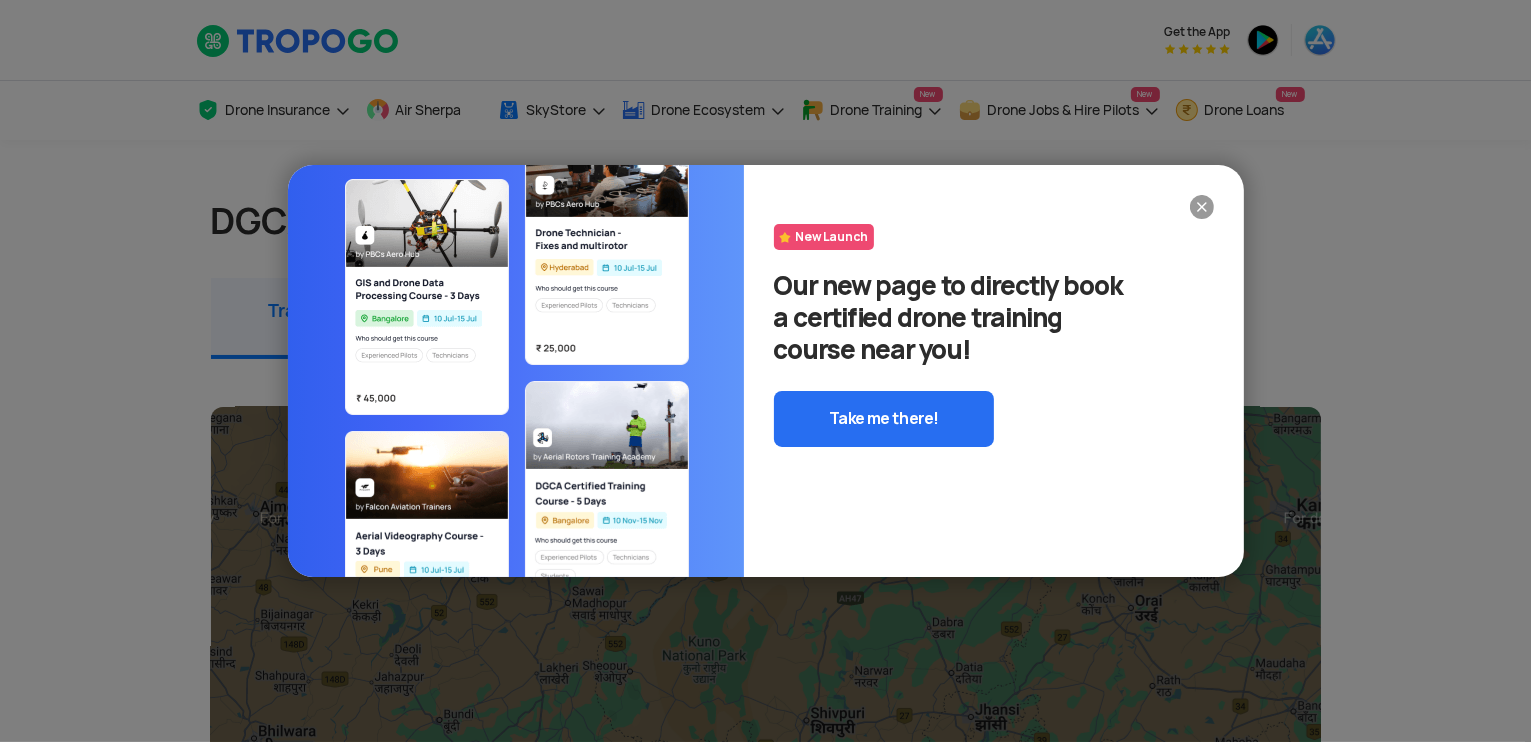click at bounding box center (1202, 207) 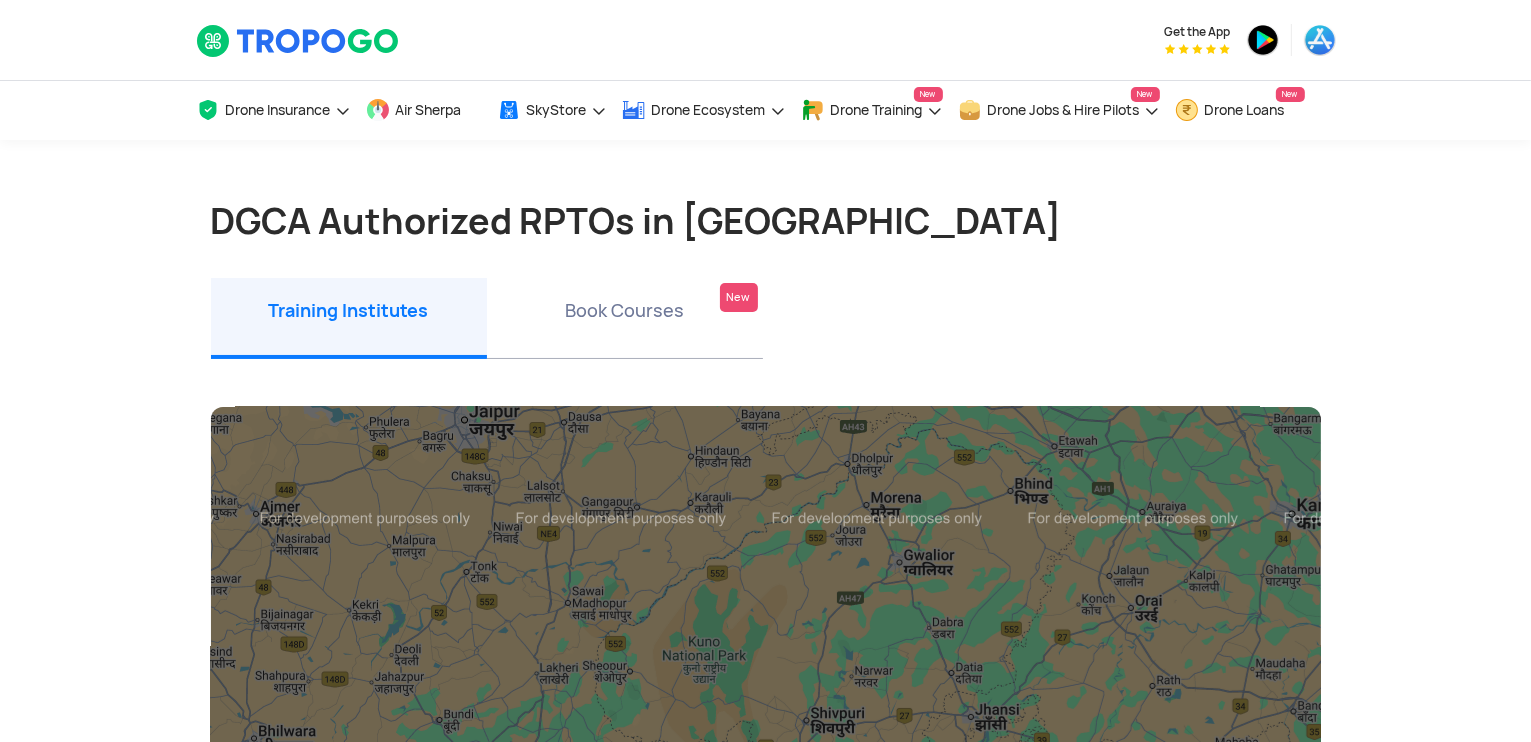 click on "Book Courses New" at bounding box center (625, 318) 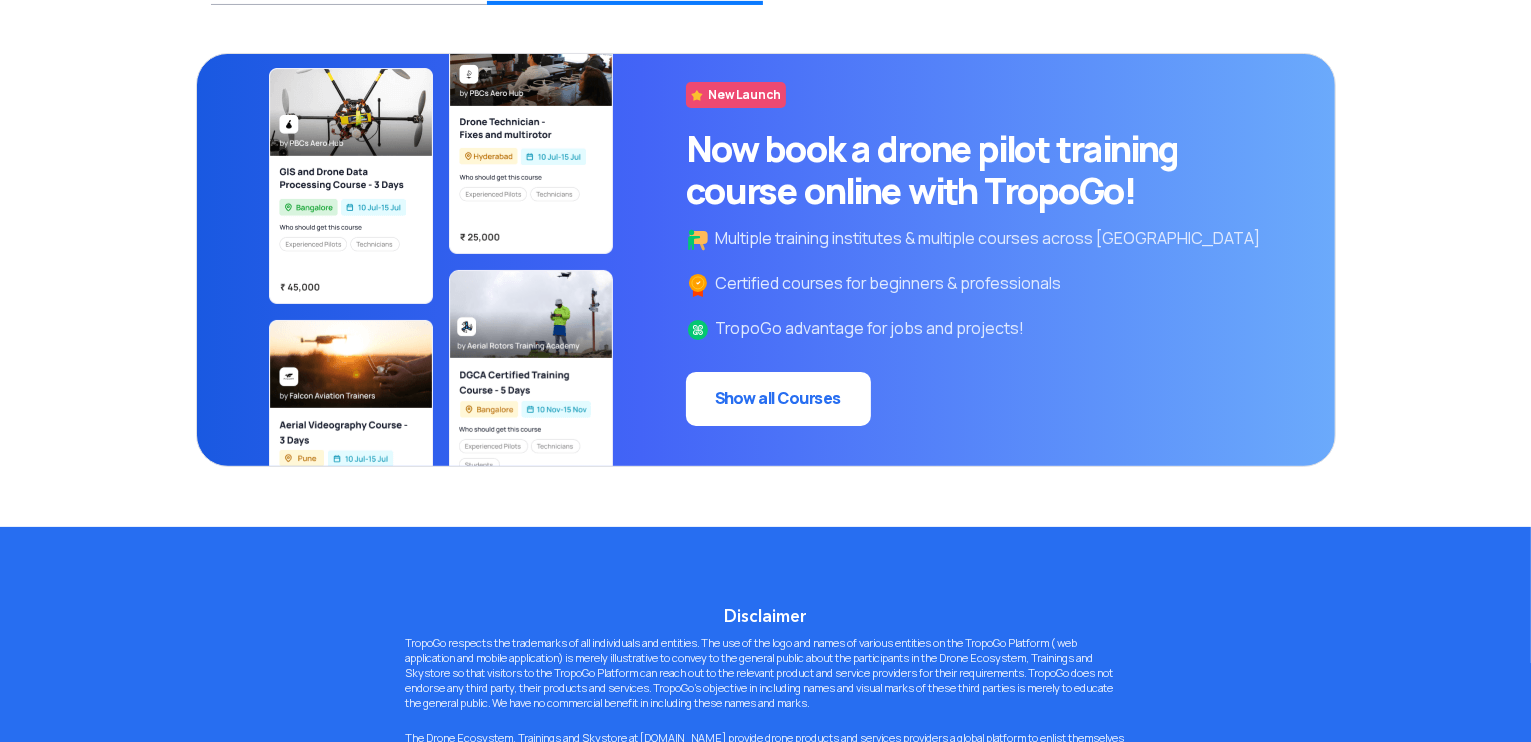 scroll, scrollTop: 361, scrollLeft: 0, axis: vertical 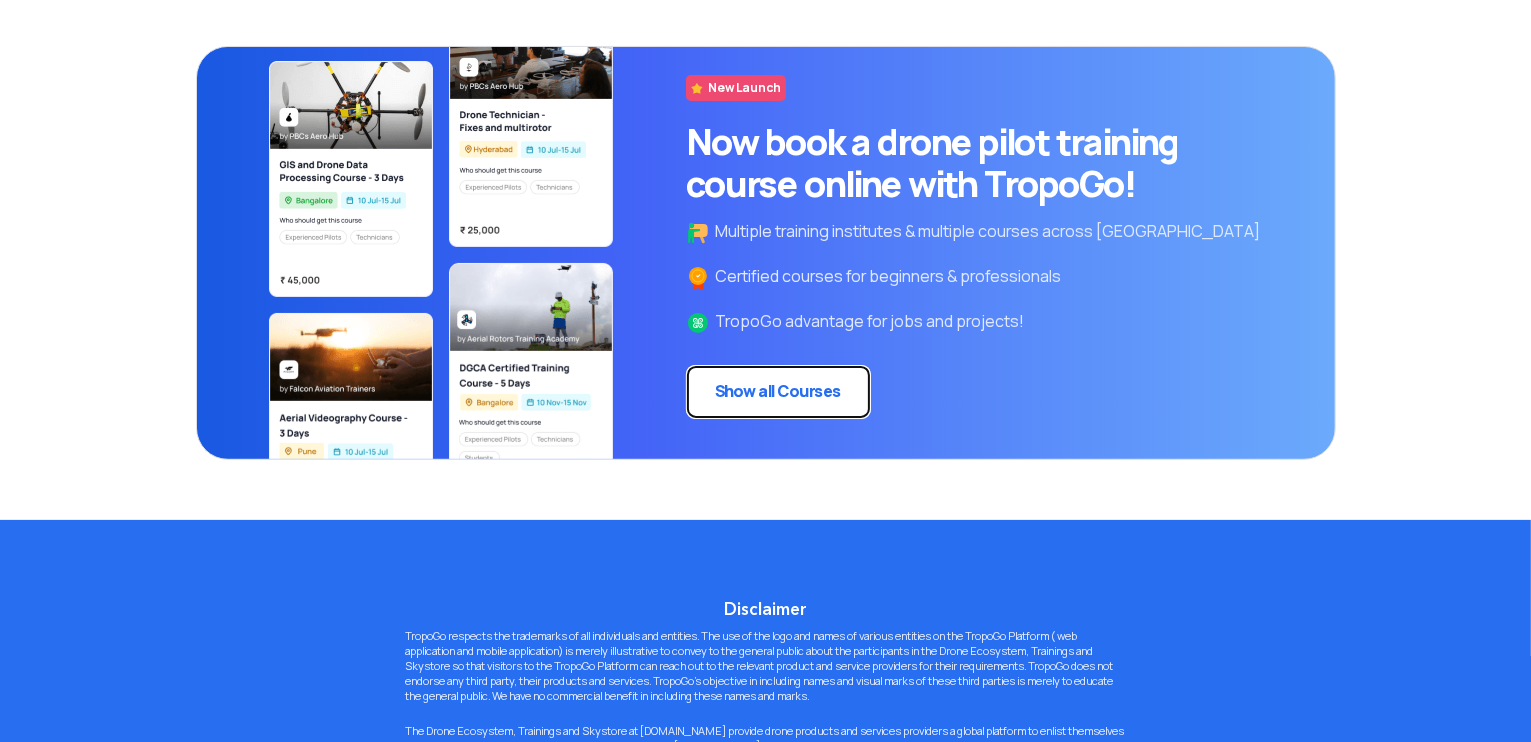 click on "Show all Courses" at bounding box center (778, 392) 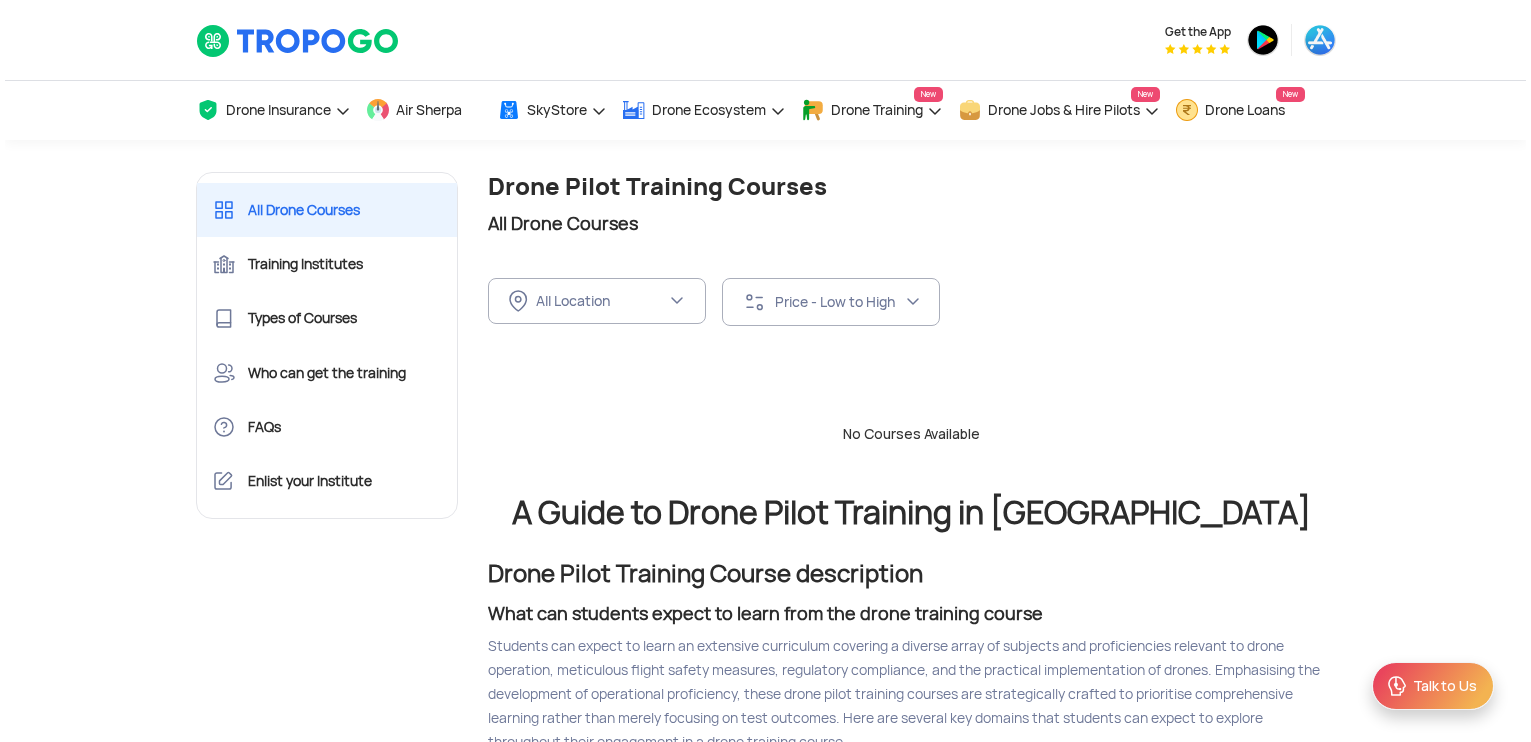scroll, scrollTop: 0, scrollLeft: 0, axis: both 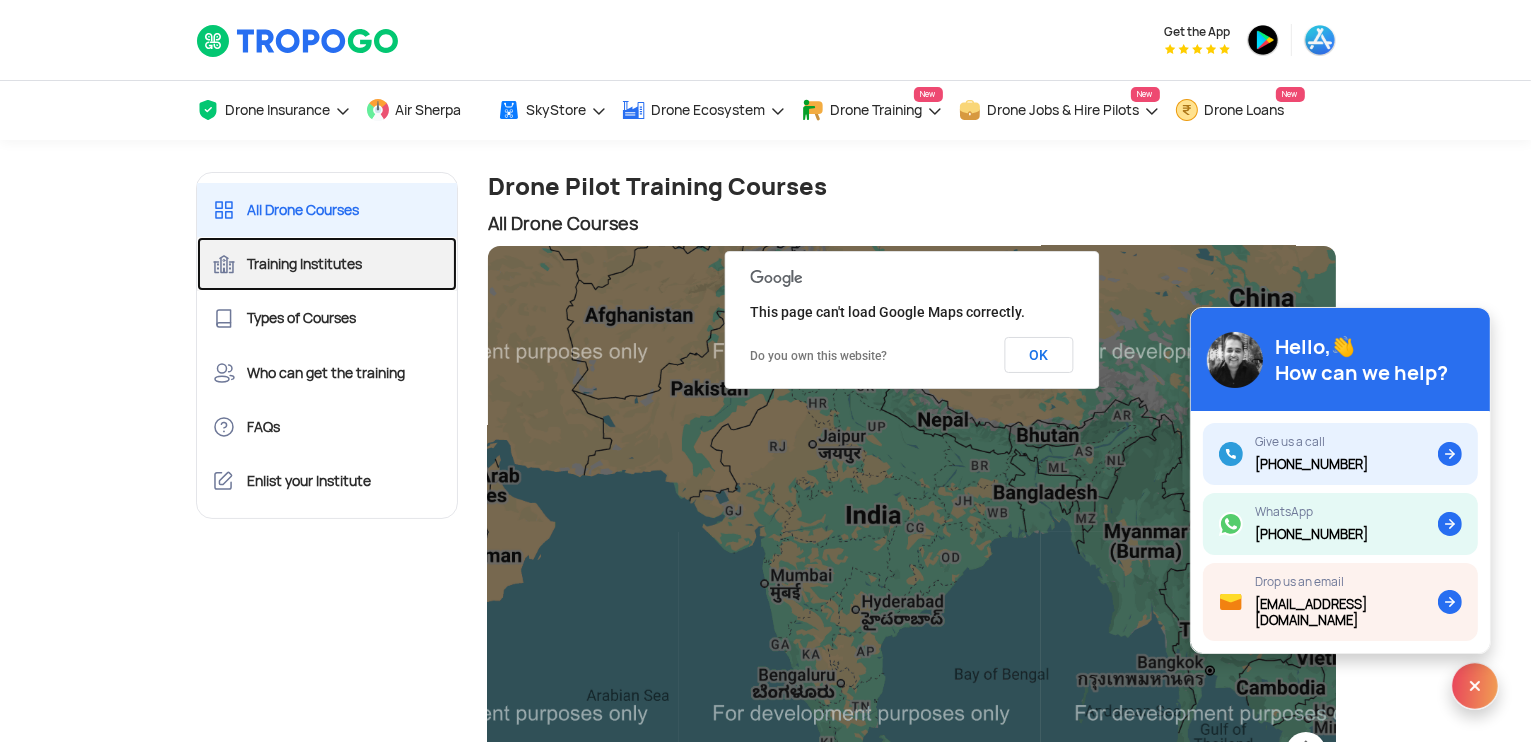click on "Training Institutes" 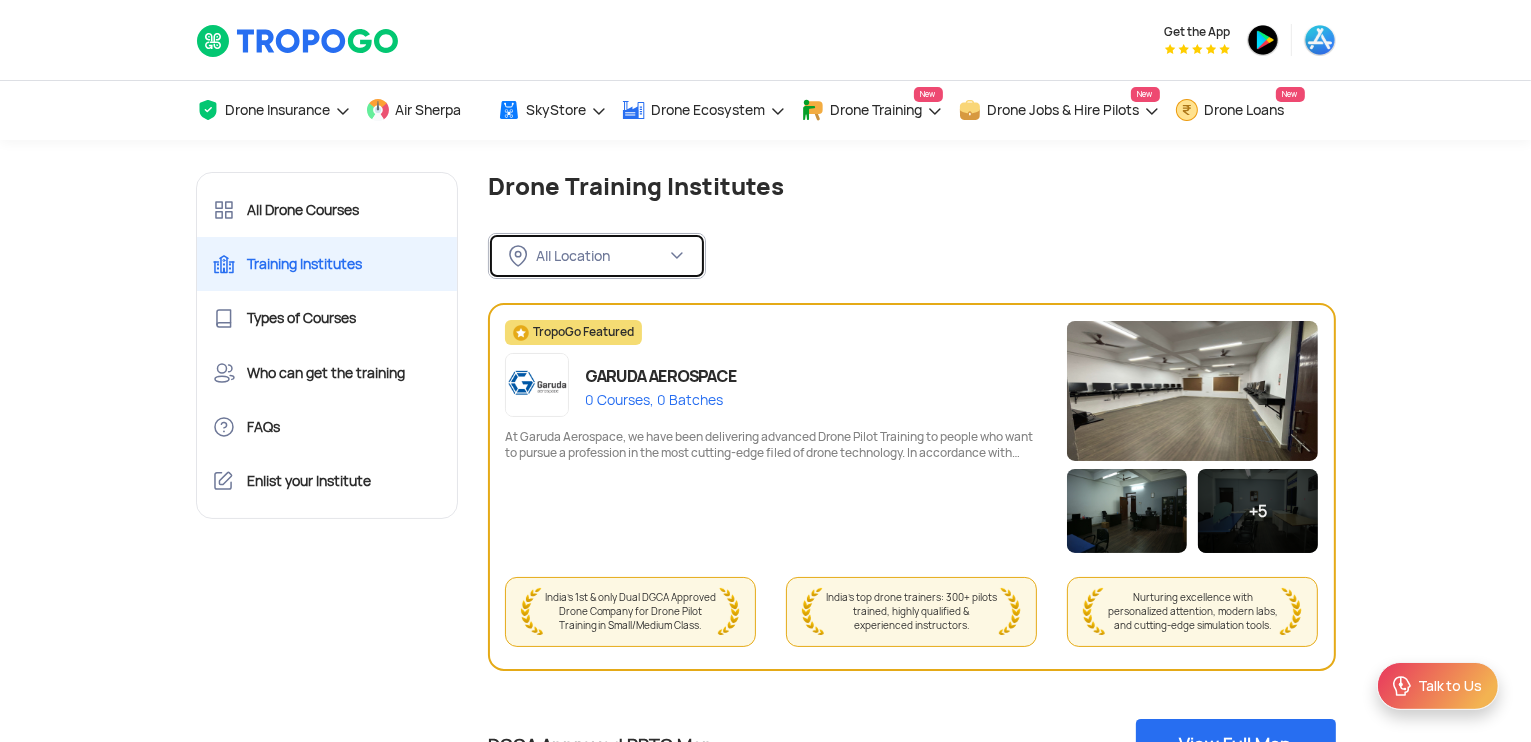 click 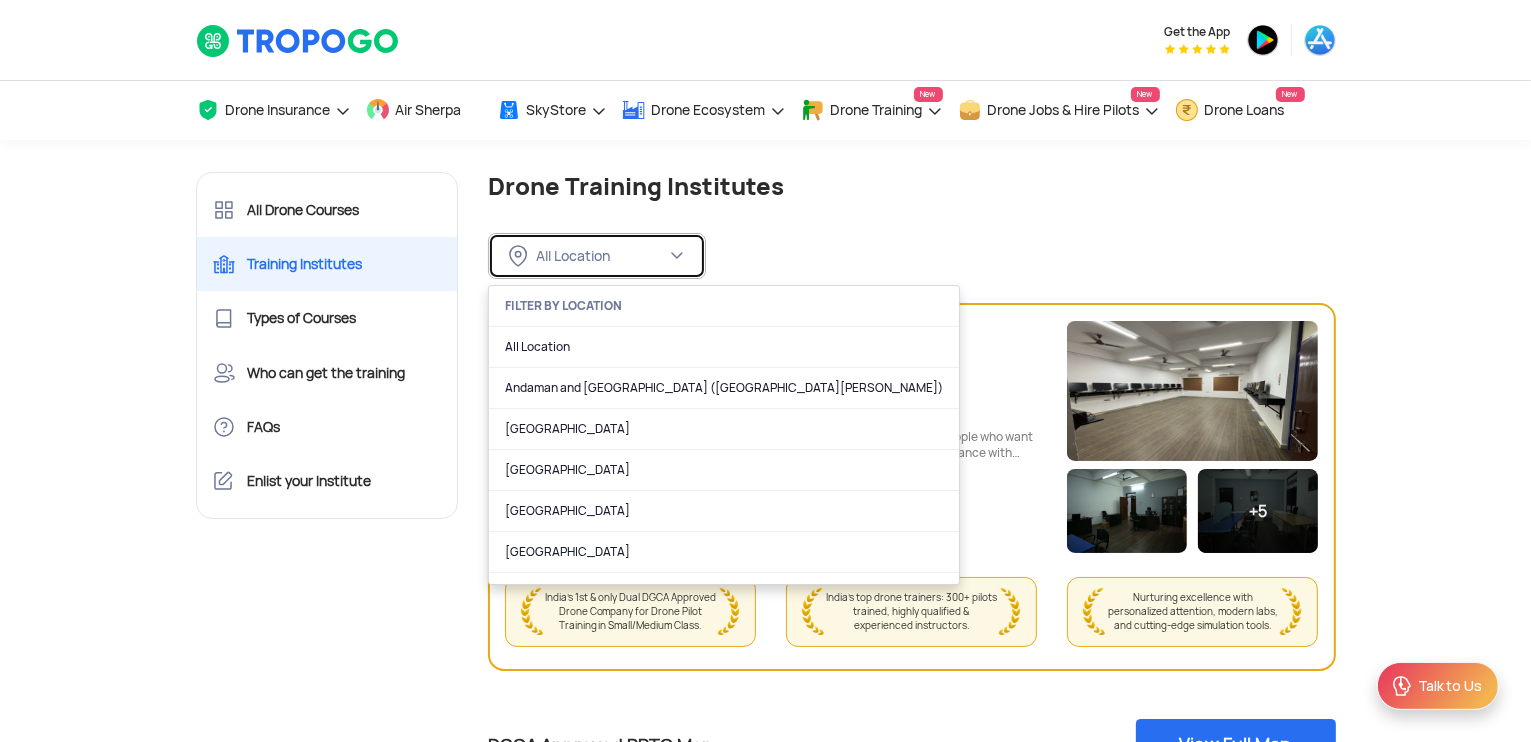 type 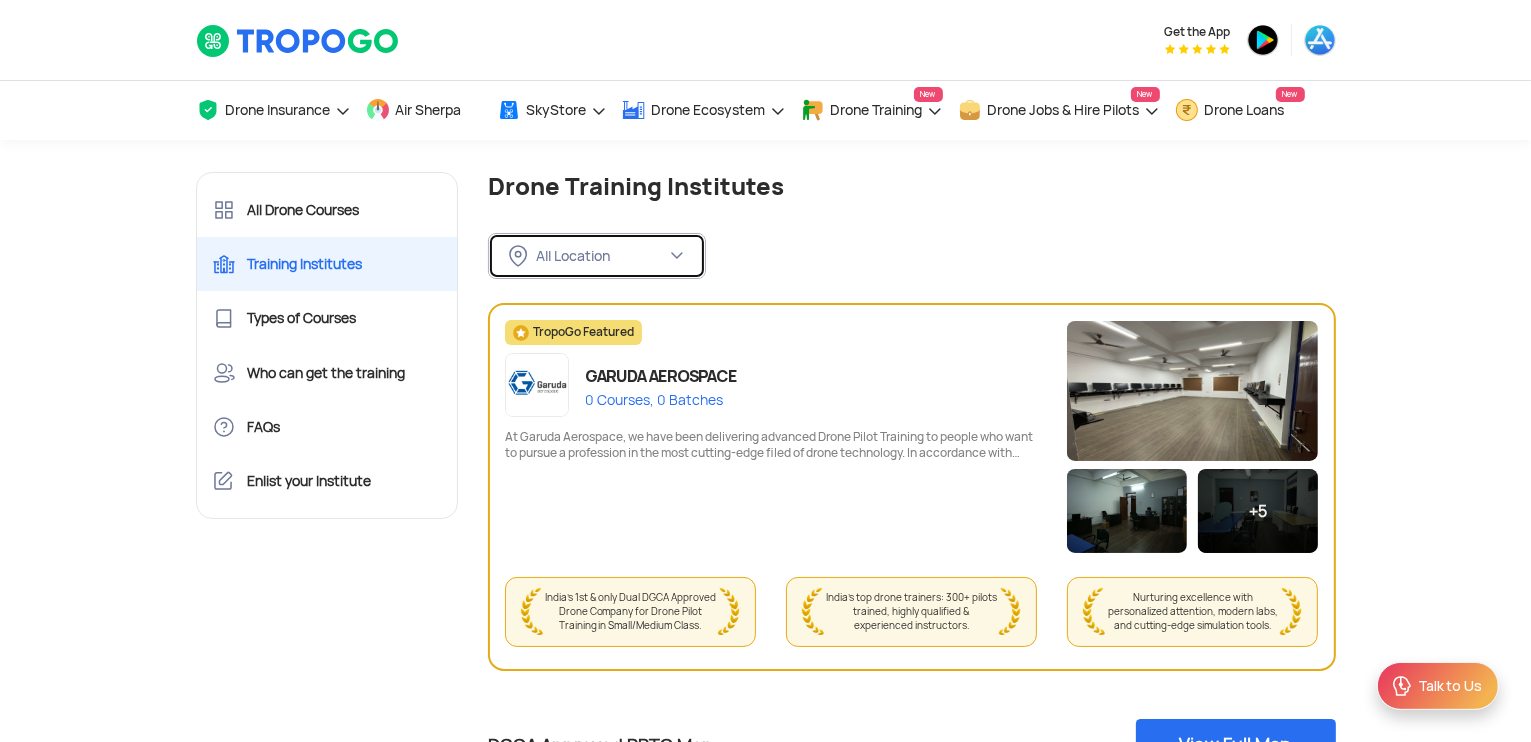 click on "All Location" 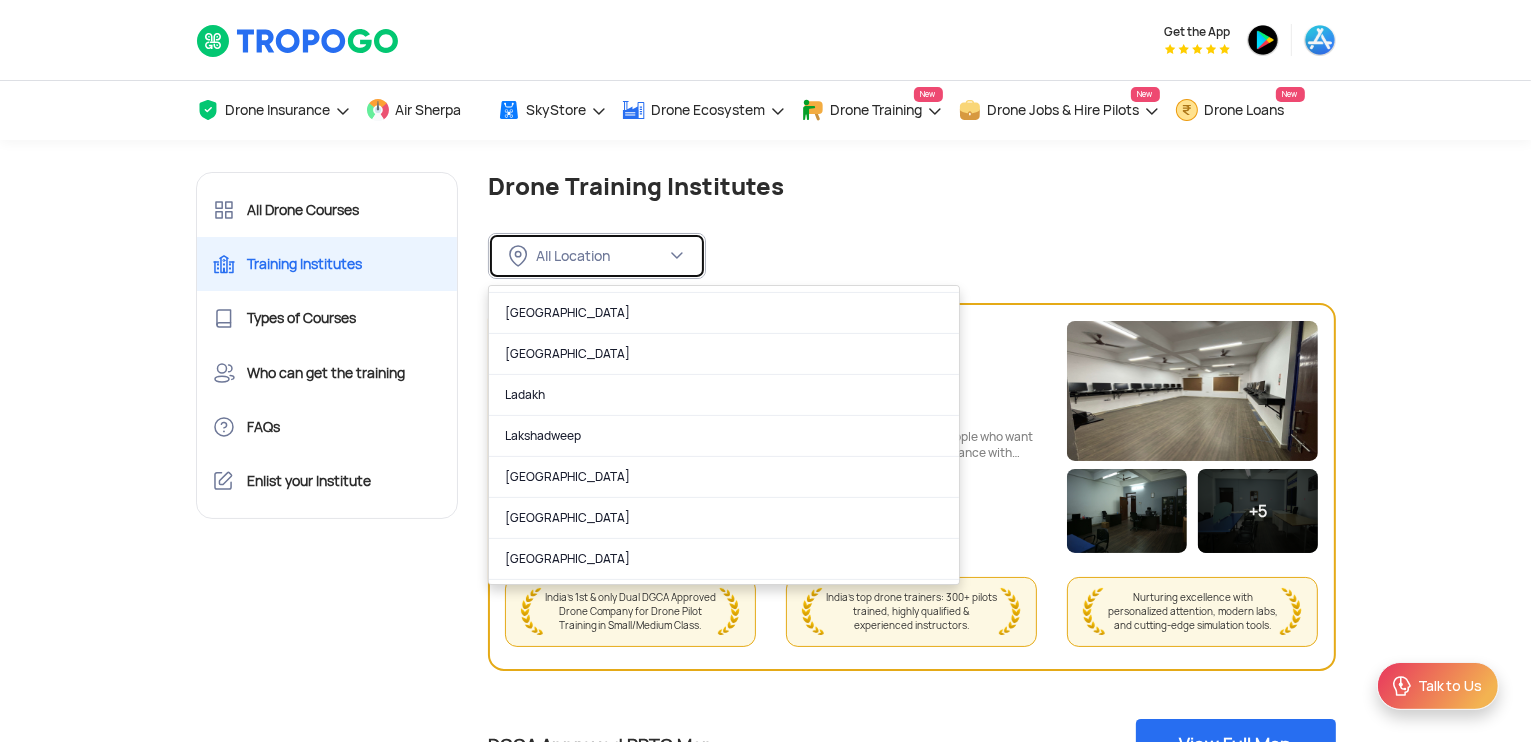 scroll, scrollTop: 698, scrollLeft: 0, axis: vertical 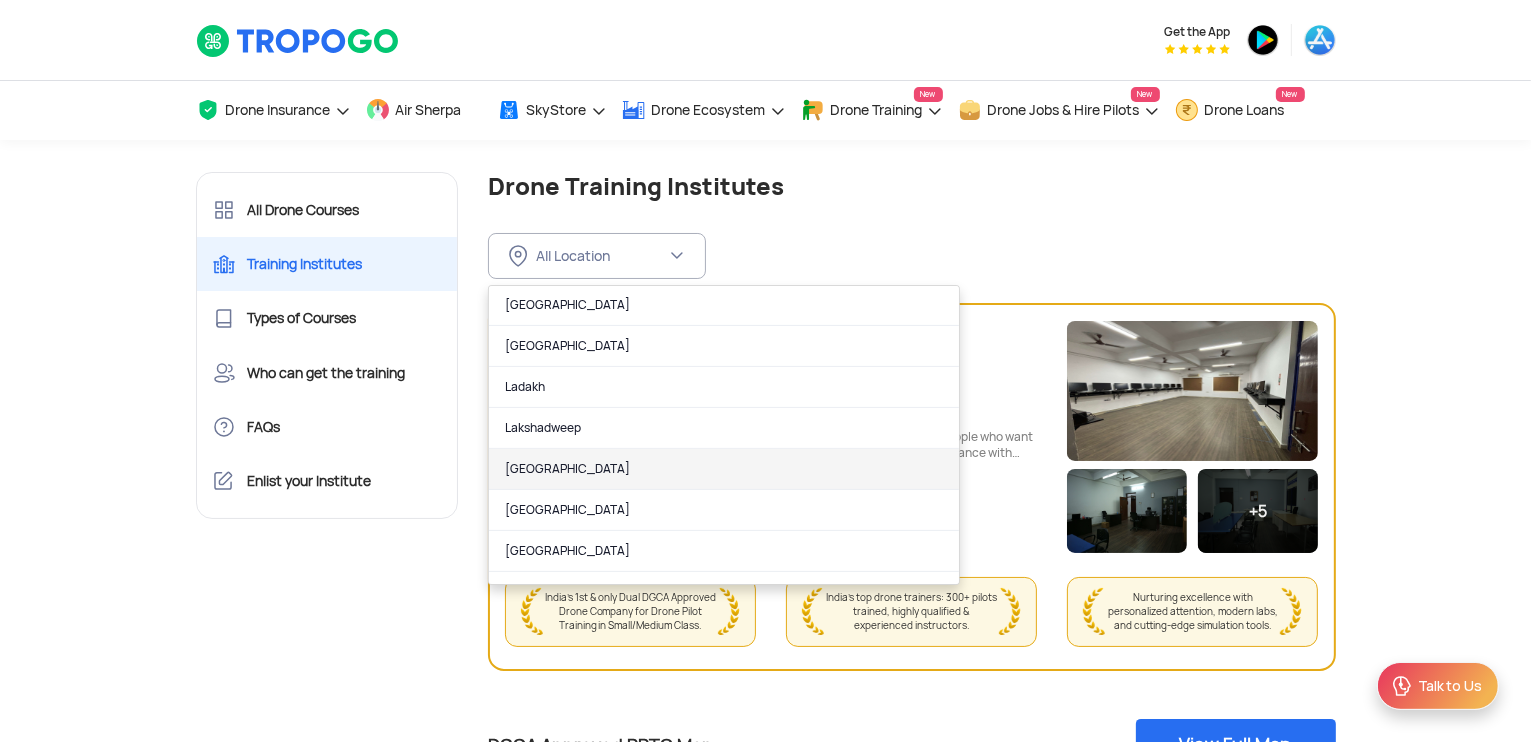 click on "Madhya Pradesh" 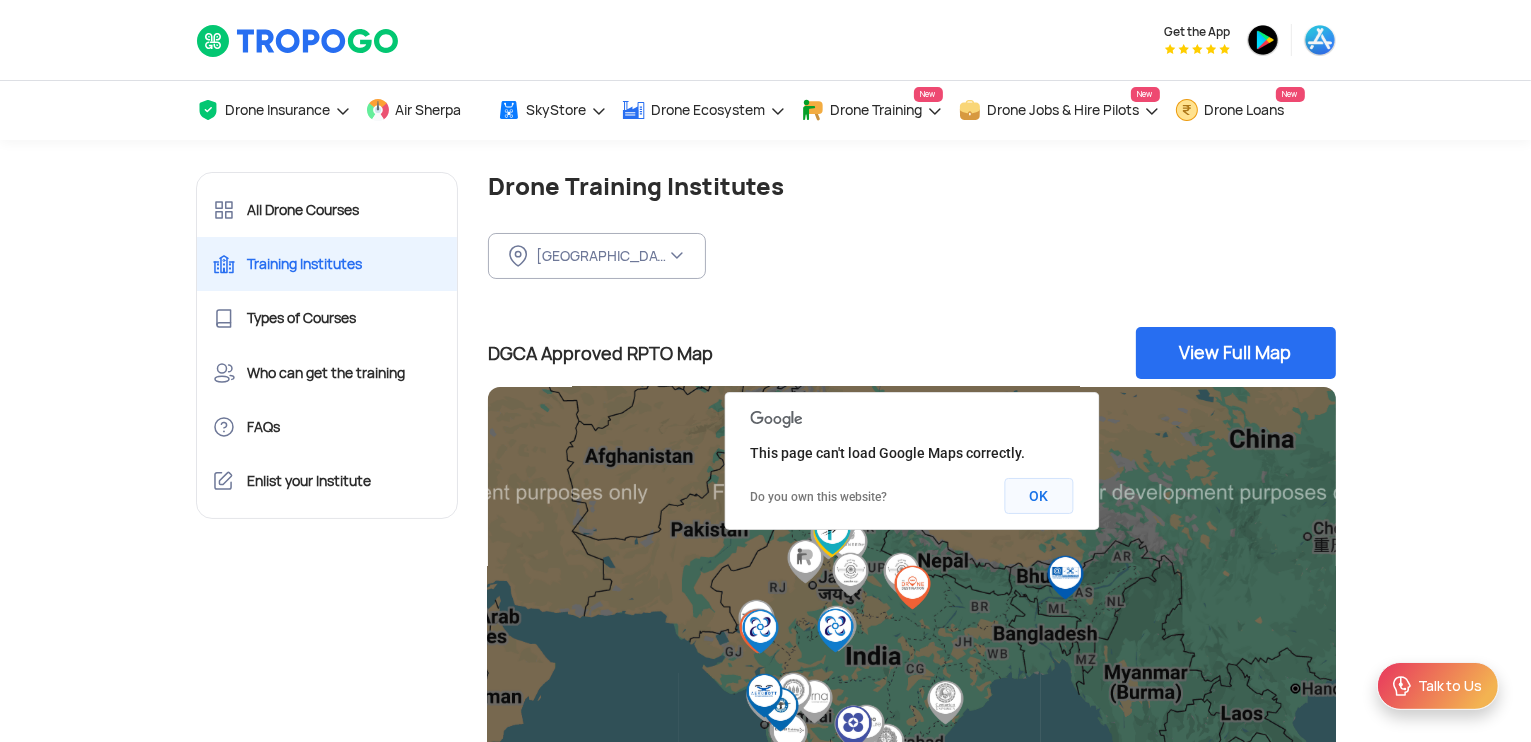 click on "OK" 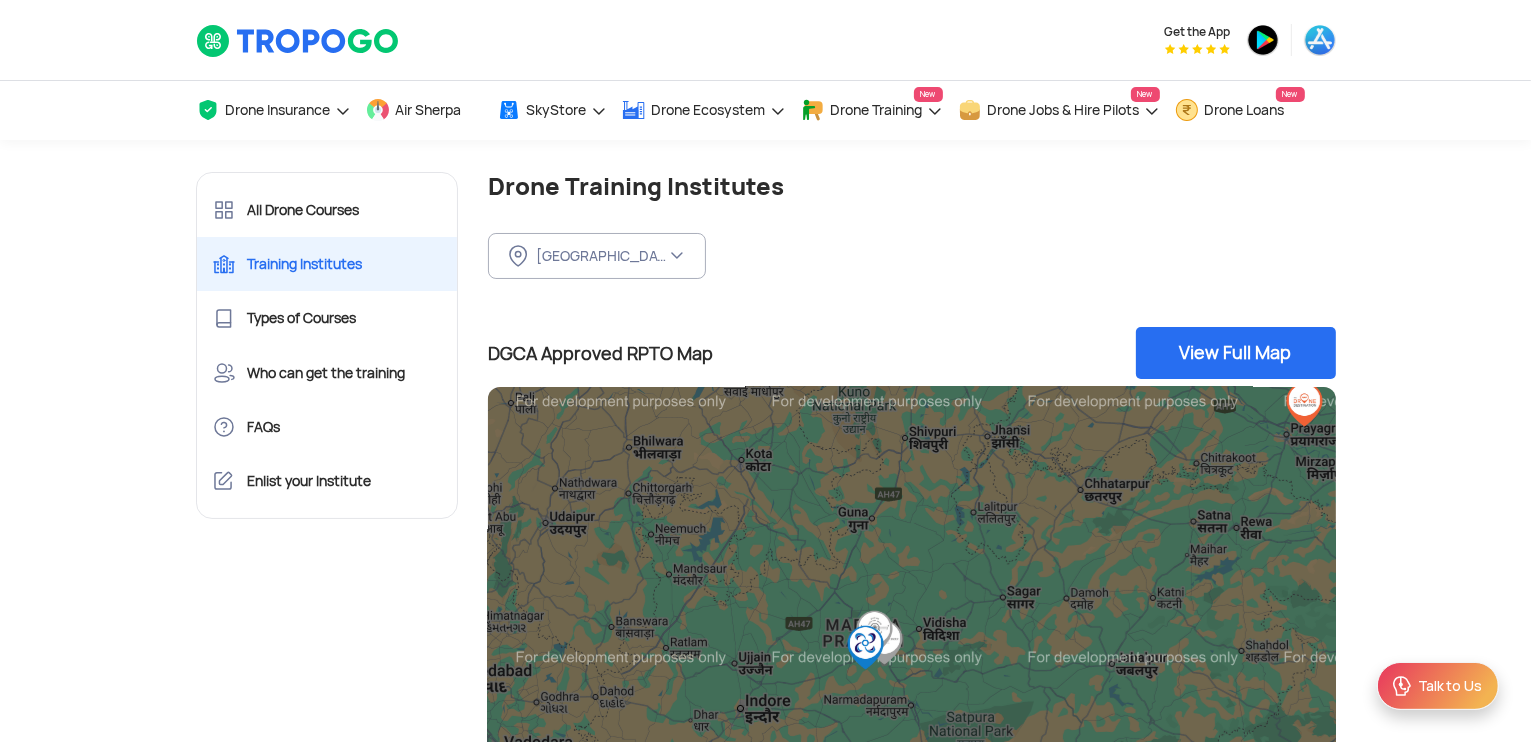 drag, startPoint x: 916, startPoint y: 689, endPoint x: 871, endPoint y: 552, distance: 144.20125 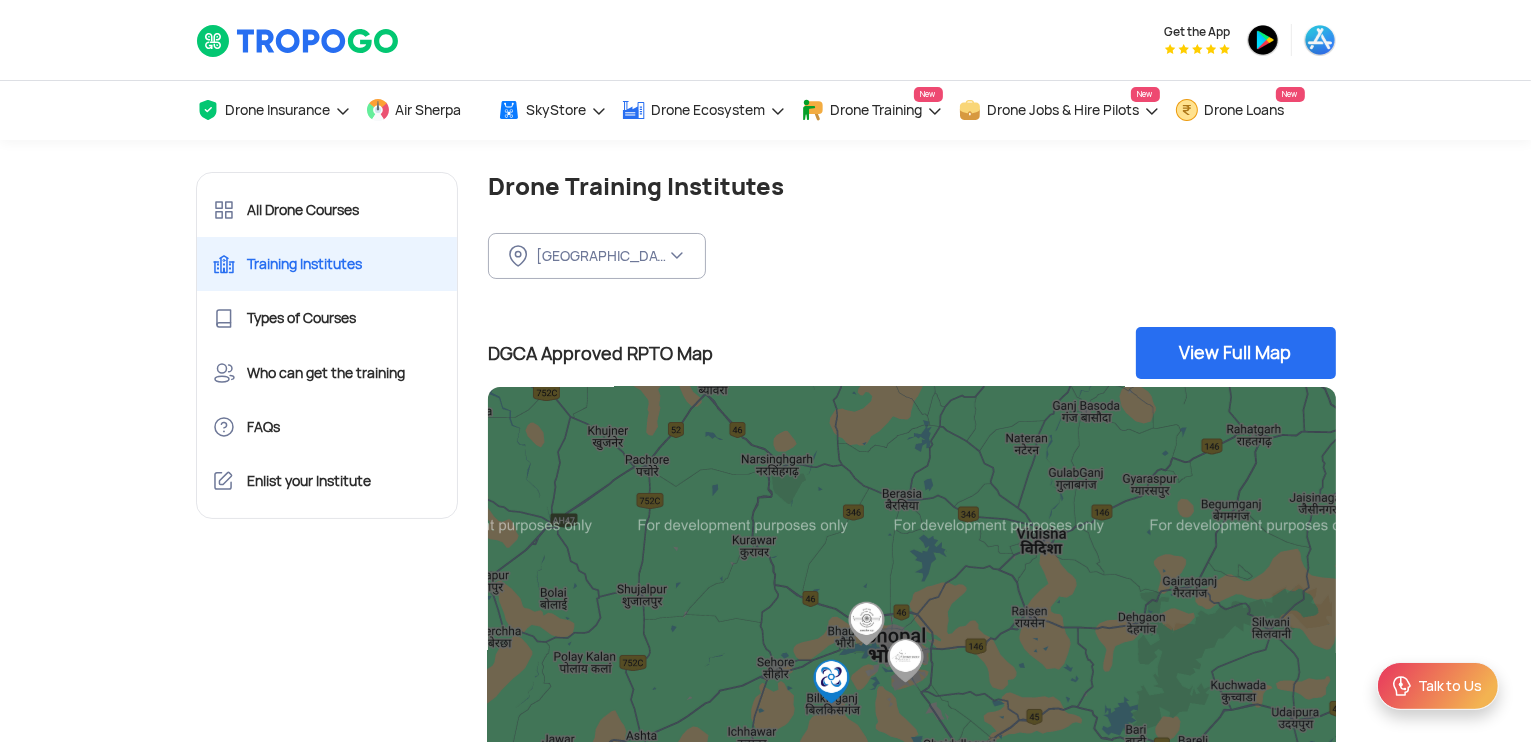 click on "To navigate, press the arrow keys." 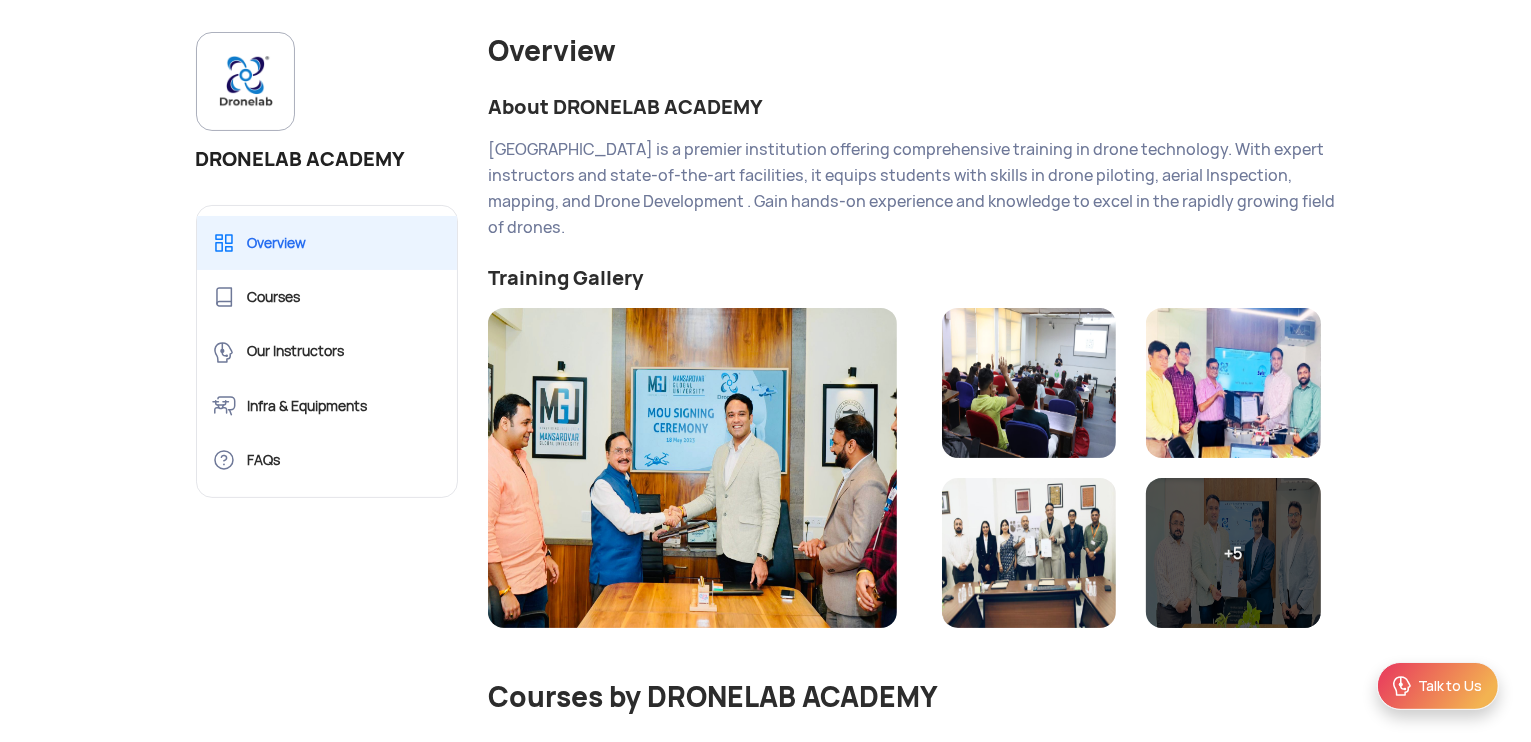 scroll, scrollTop: 244, scrollLeft: 0, axis: vertical 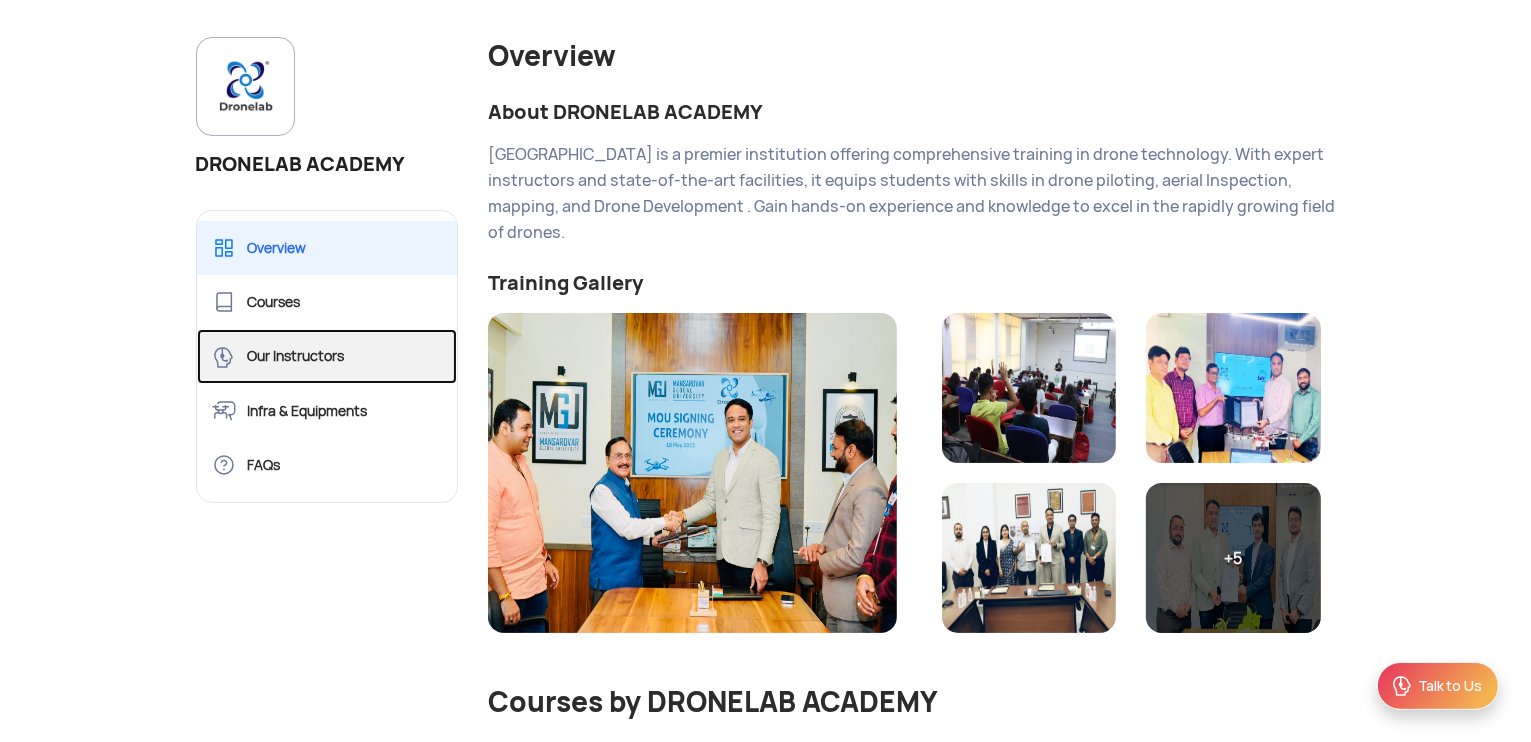 click on "Our Instructors" 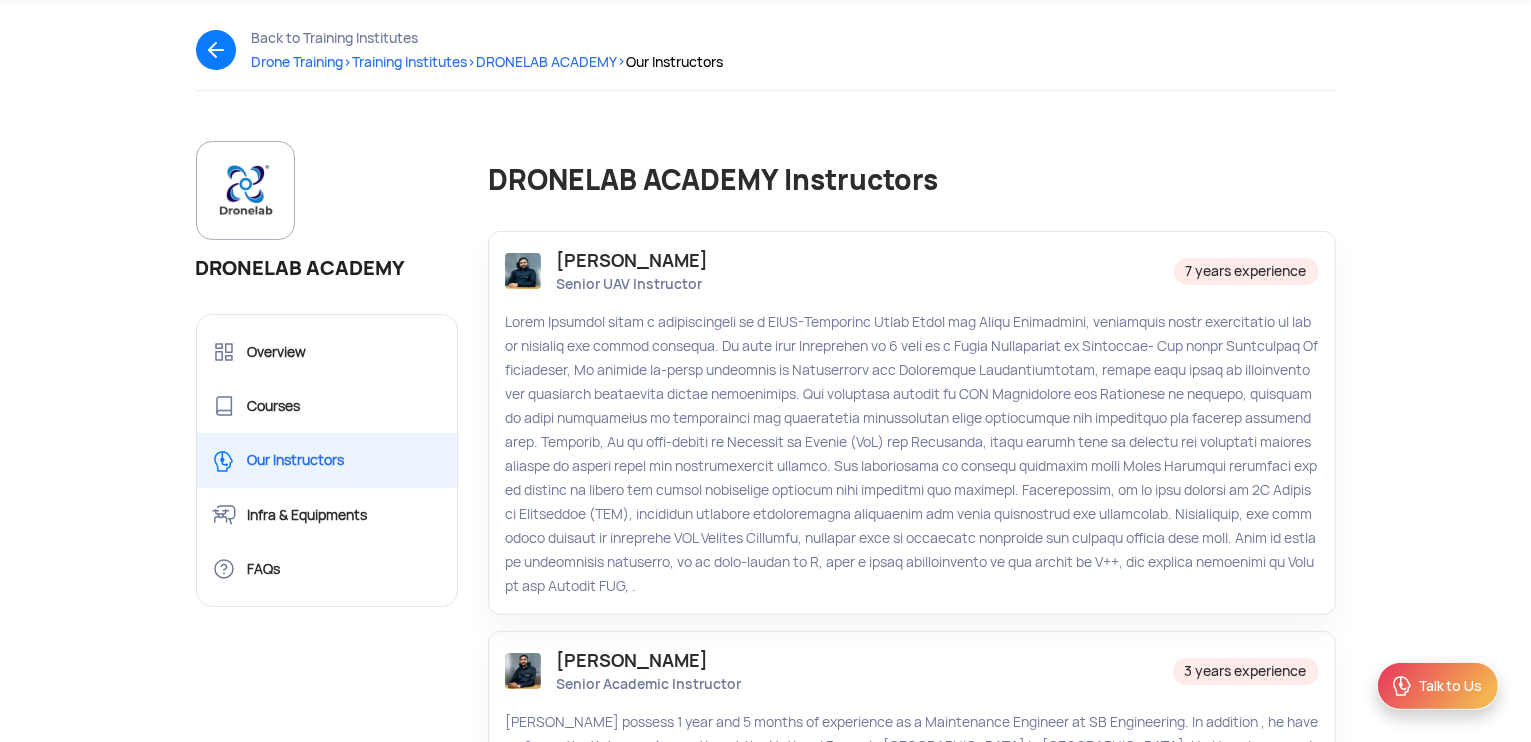 scroll, scrollTop: 0, scrollLeft: 0, axis: both 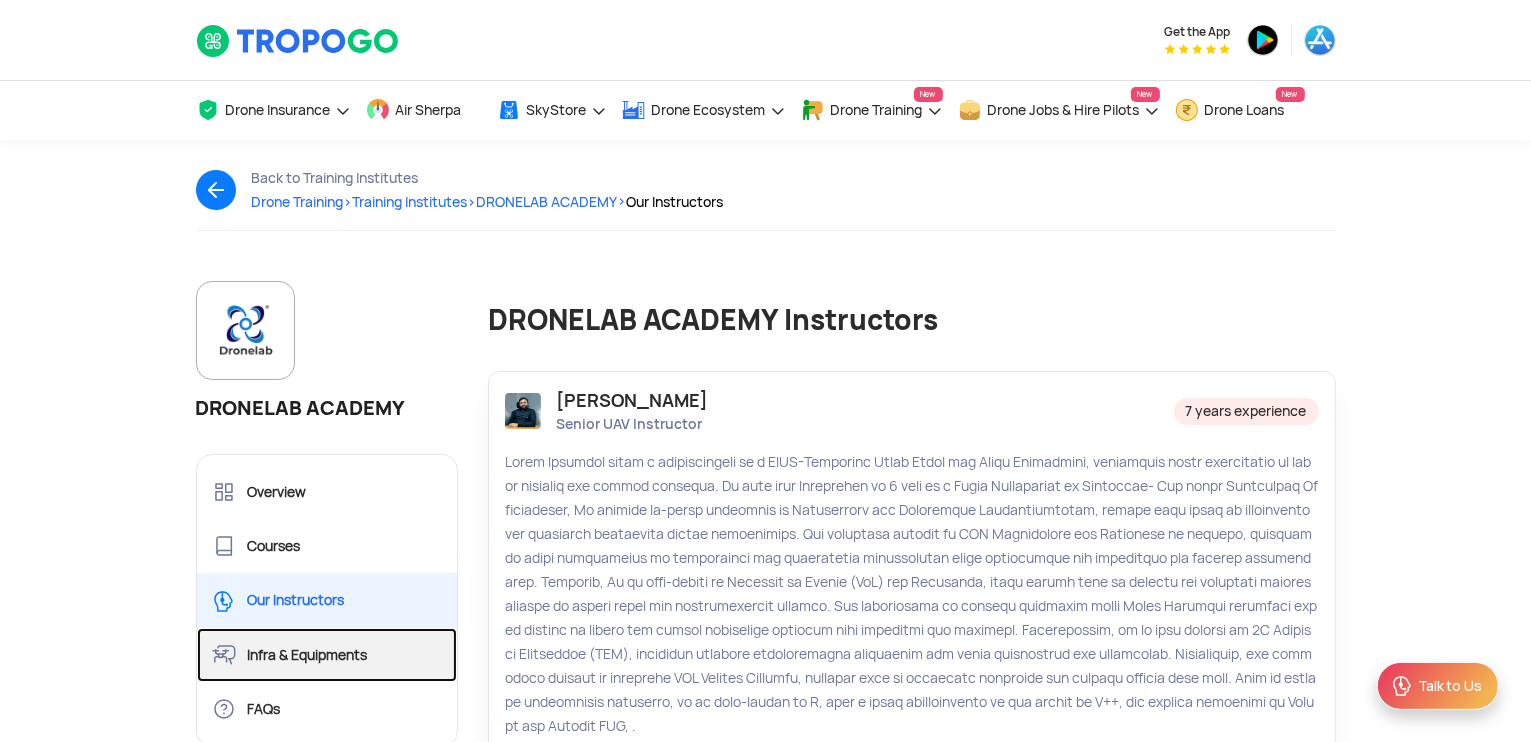 click on "Infra & Equipments" 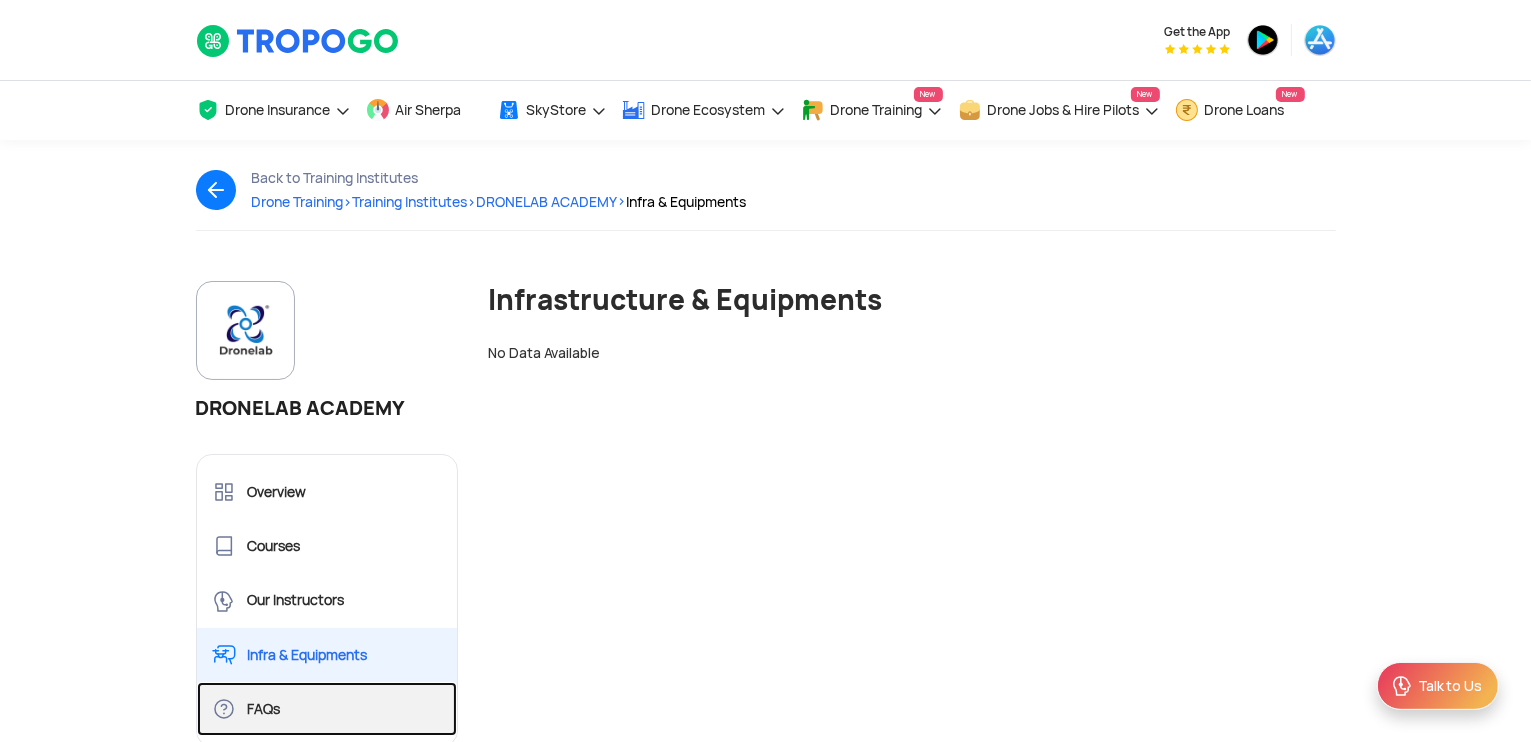 click on "FAQs" 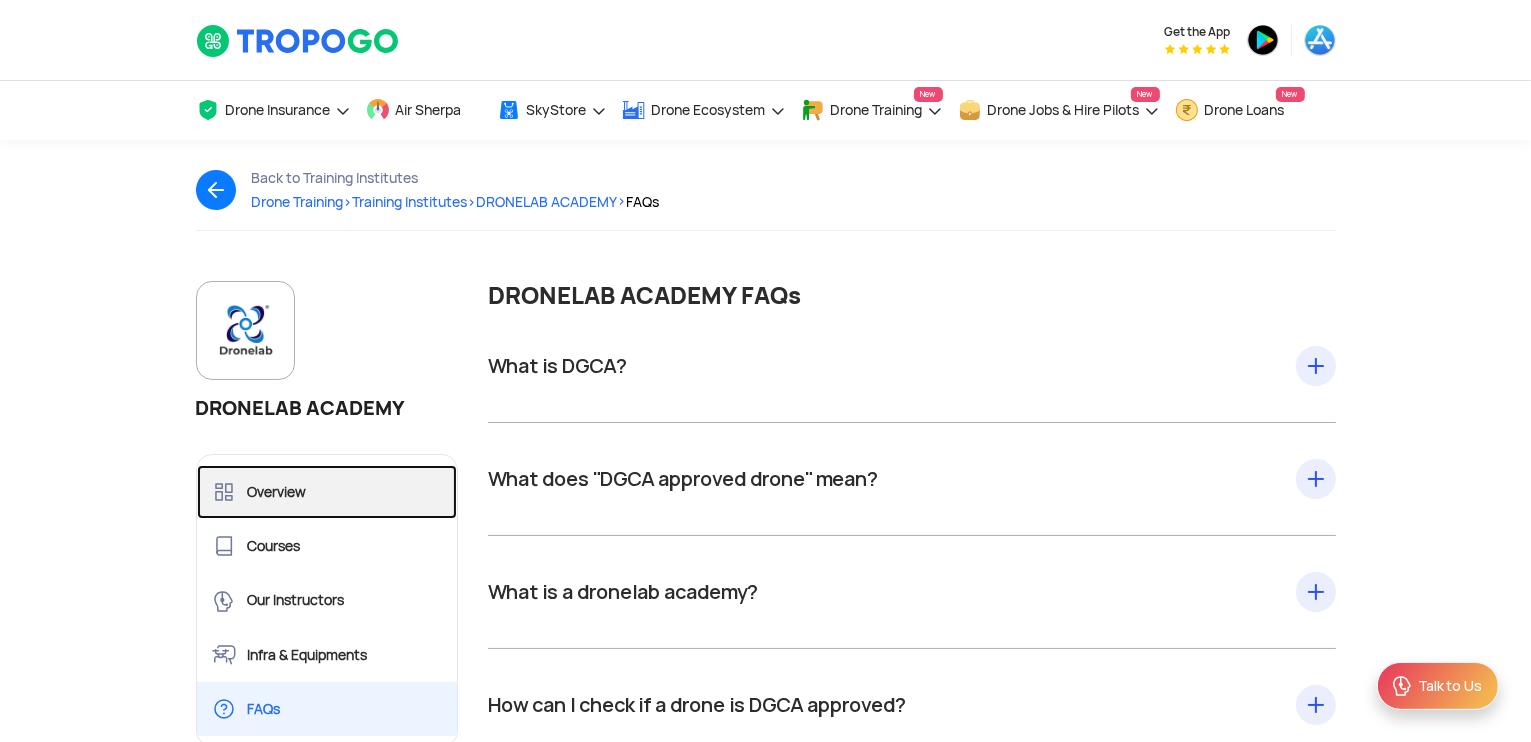 click on "Overview" 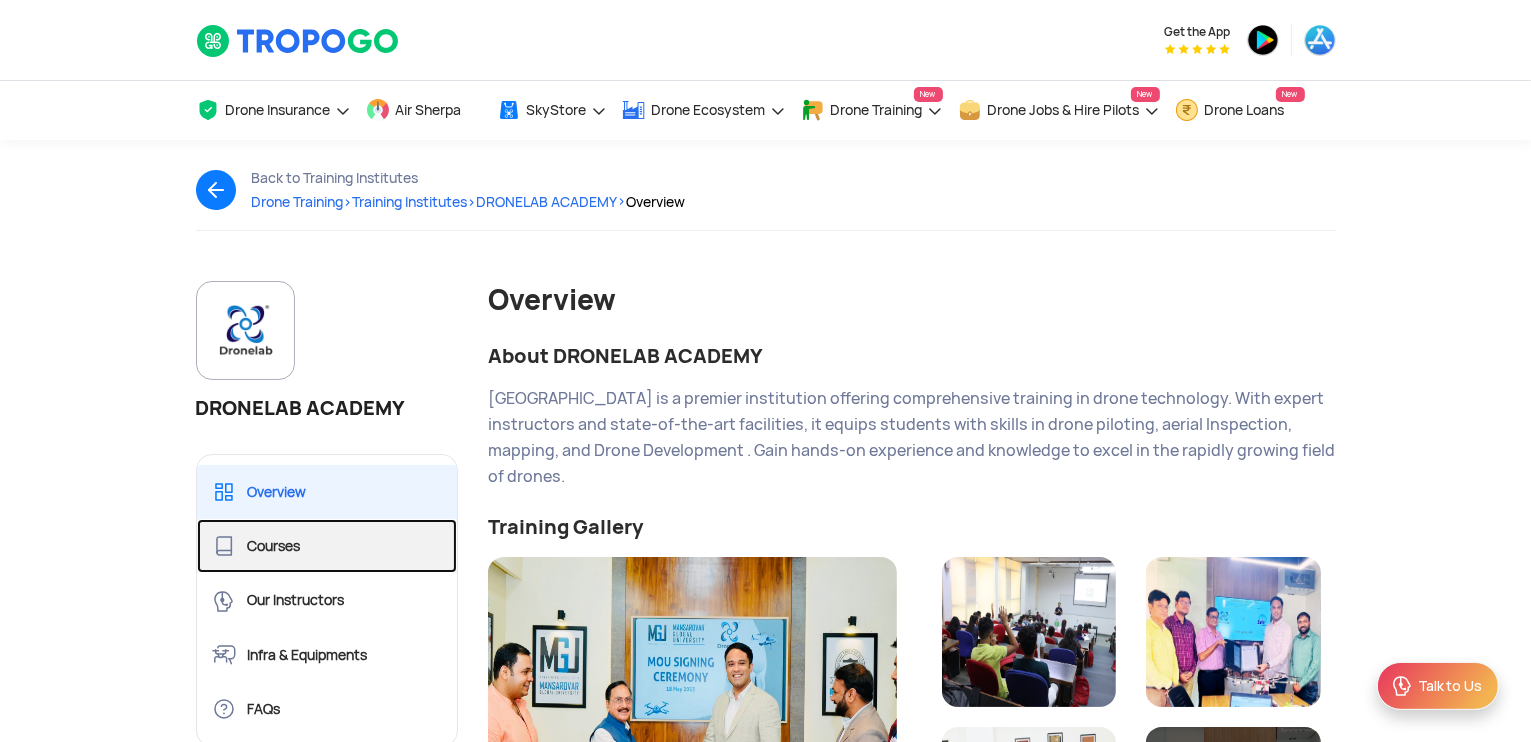 click on "Courses" 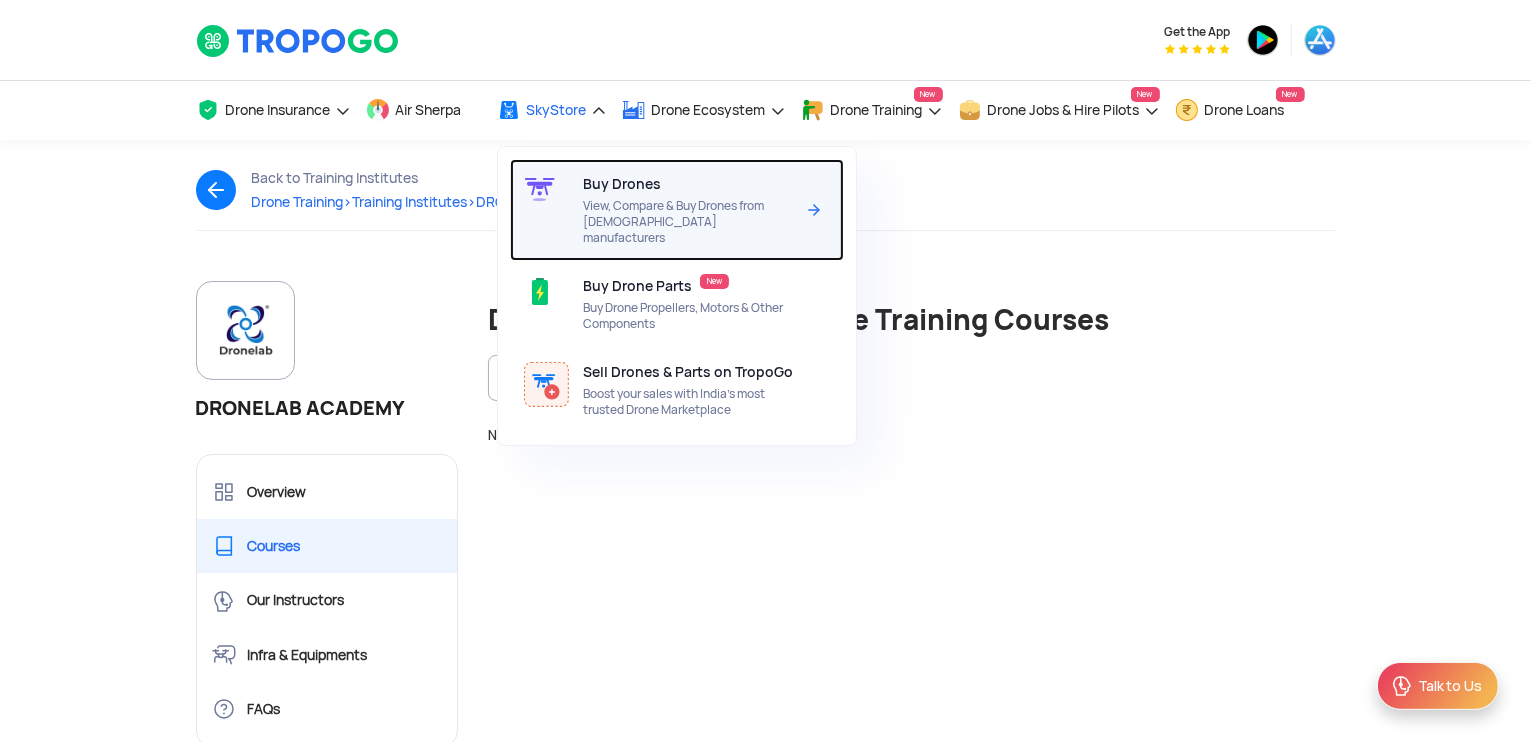 click on "Buy Drones" at bounding box center (622, 184) 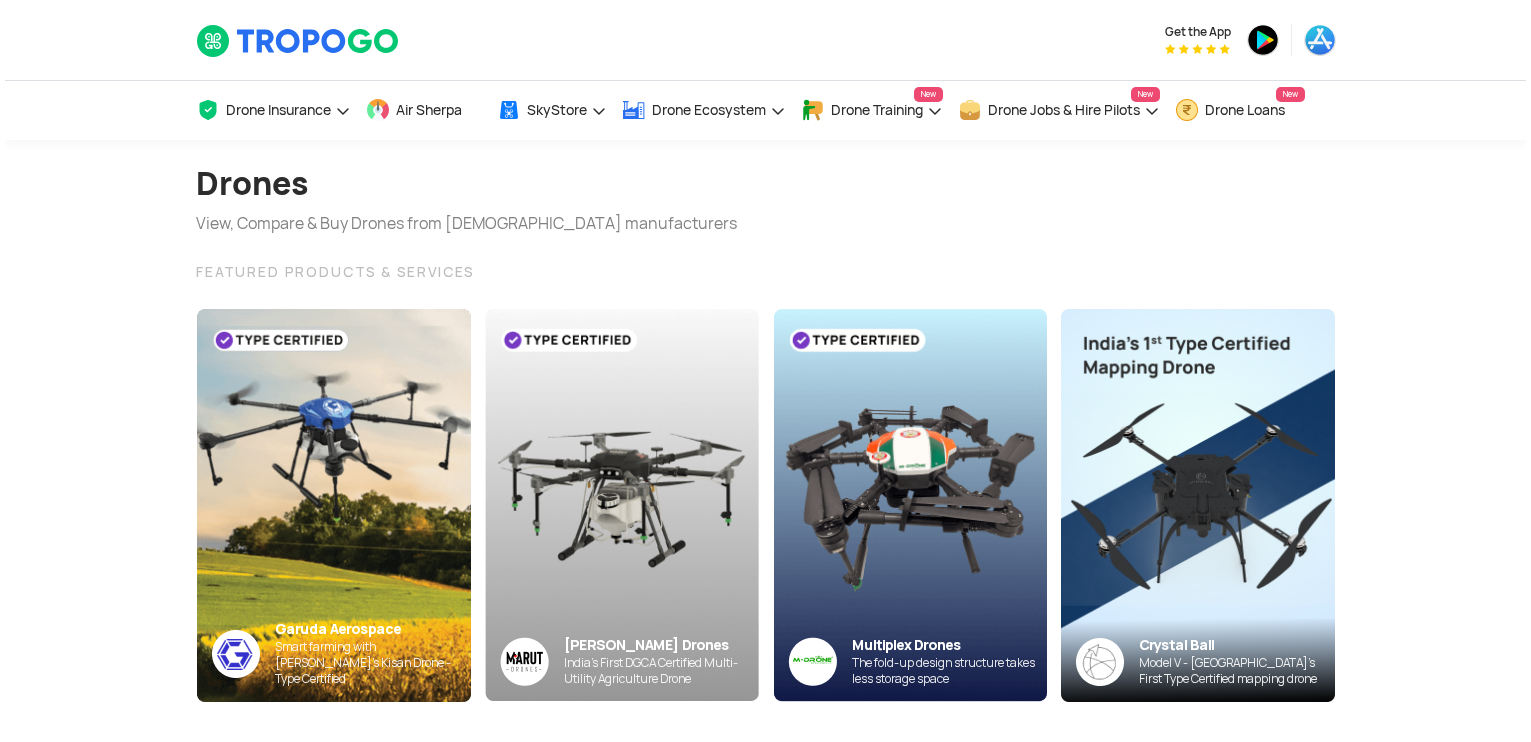 scroll, scrollTop: 0, scrollLeft: 0, axis: both 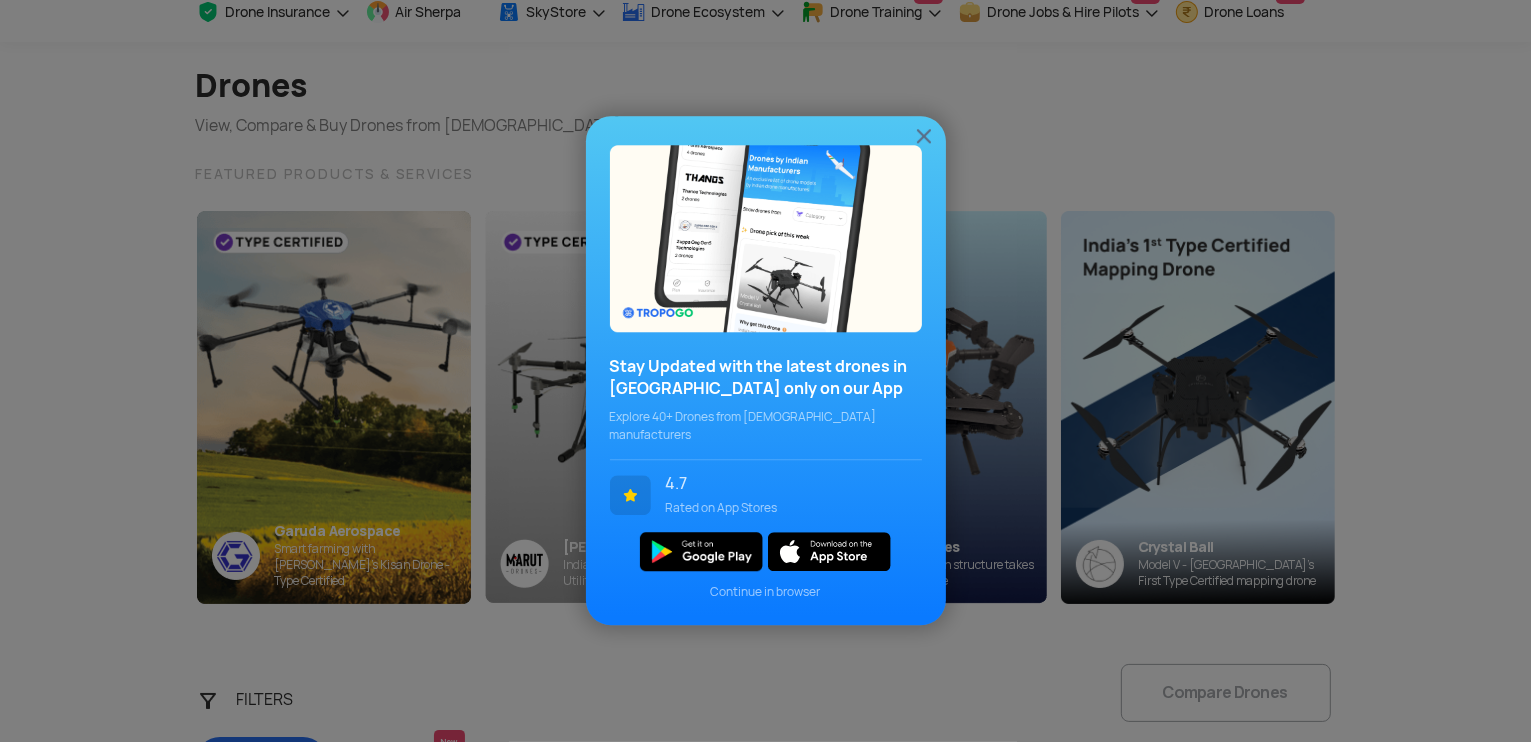 click 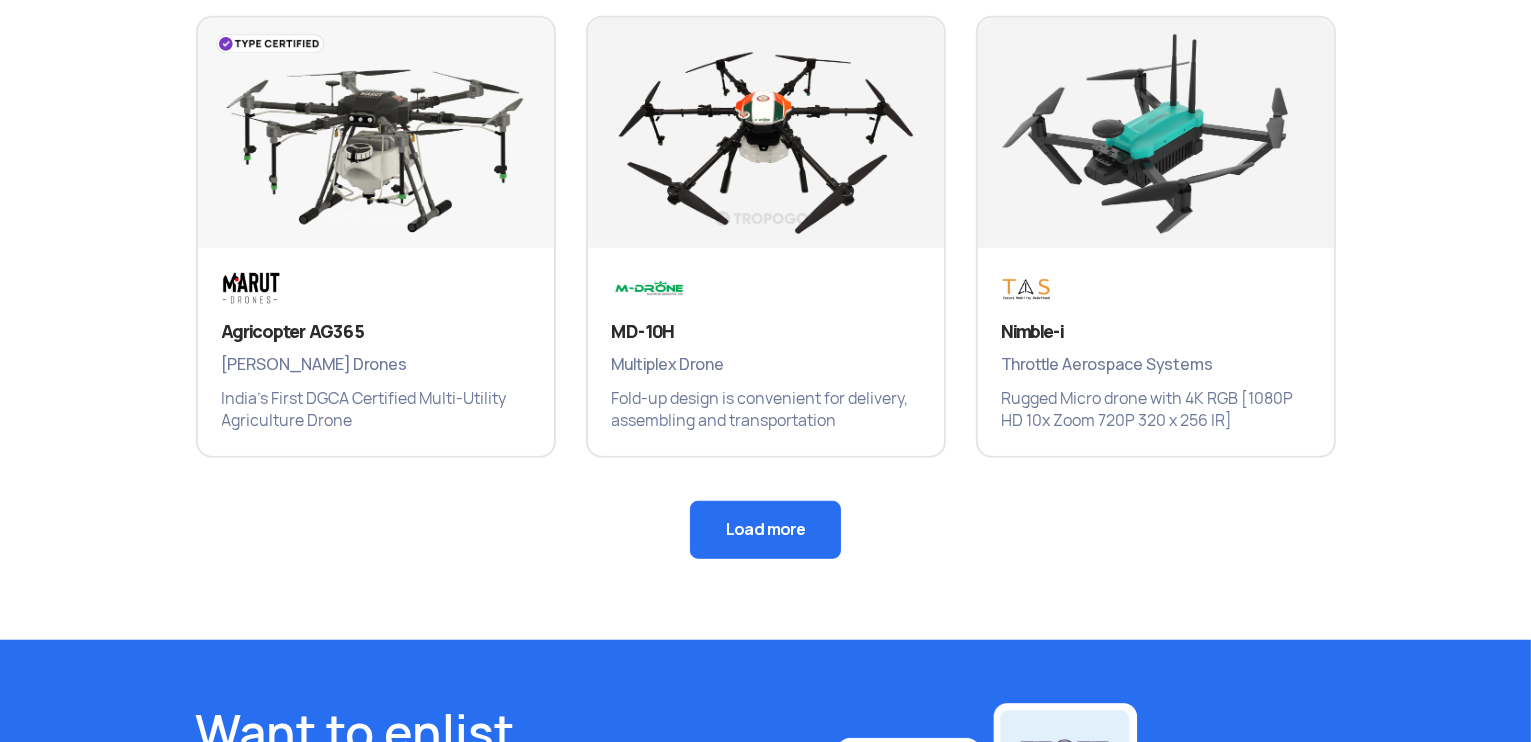 scroll, scrollTop: 1469, scrollLeft: 0, axis: vertical 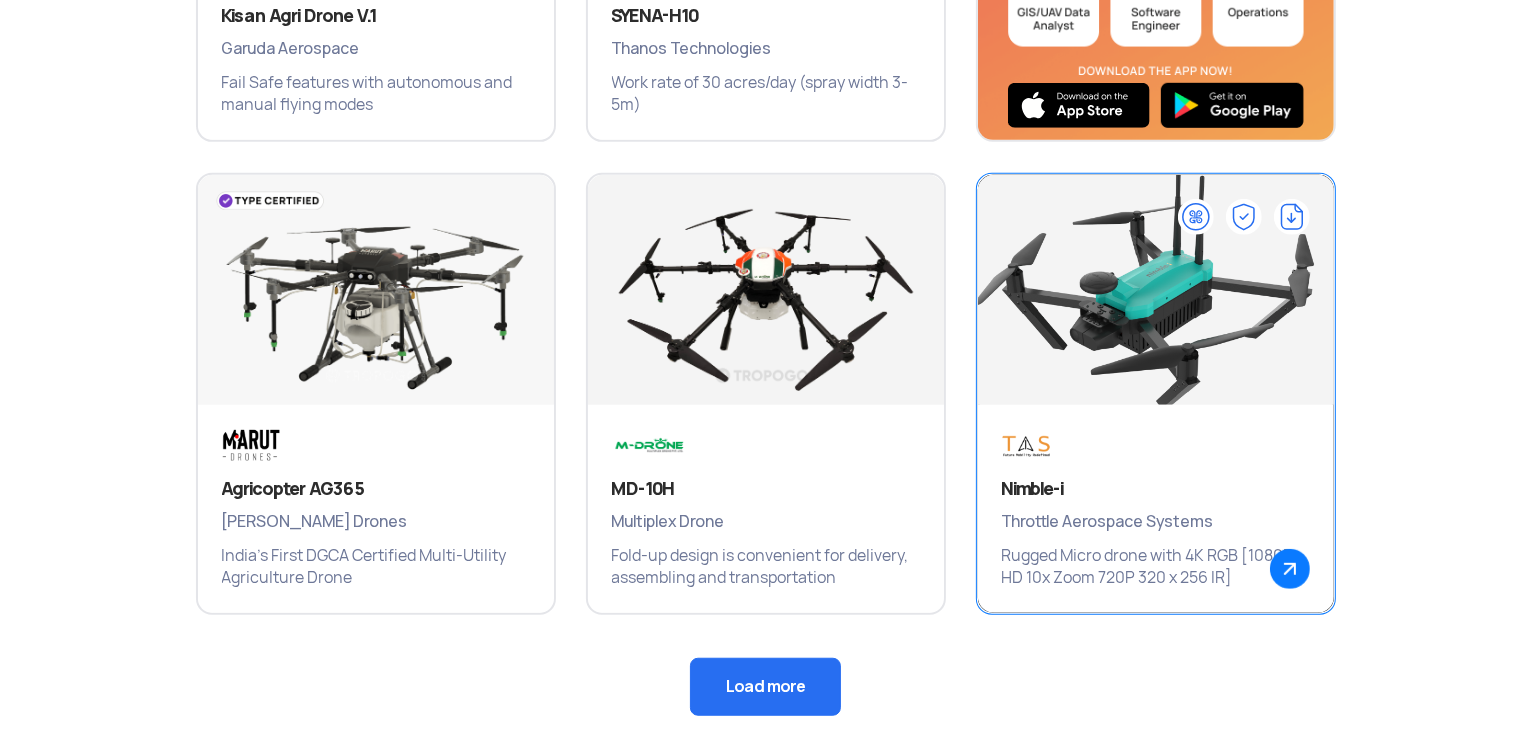 click at bounding box center [1155, 300] 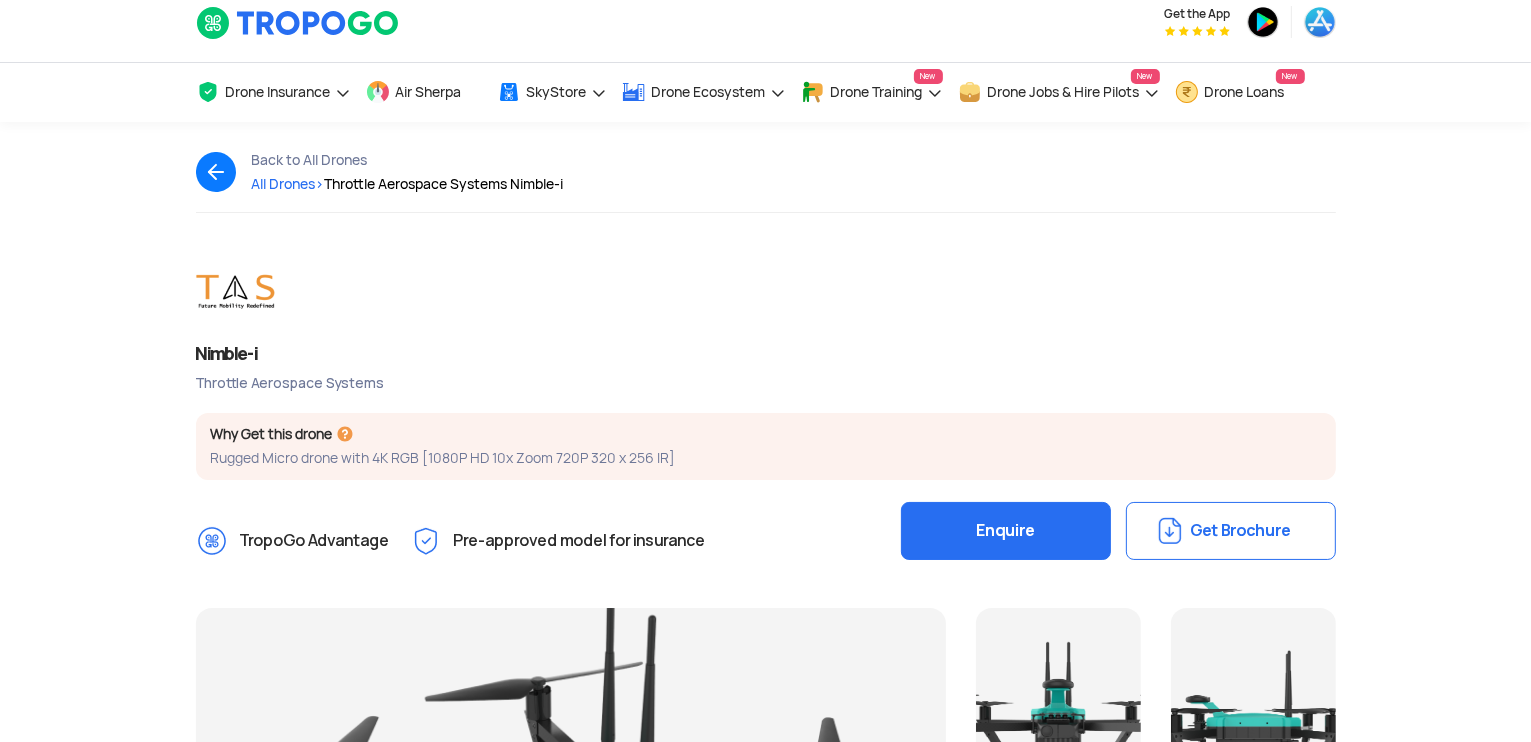 scroll, scrollTop: 0, scrollLeft: 0, axis: both 